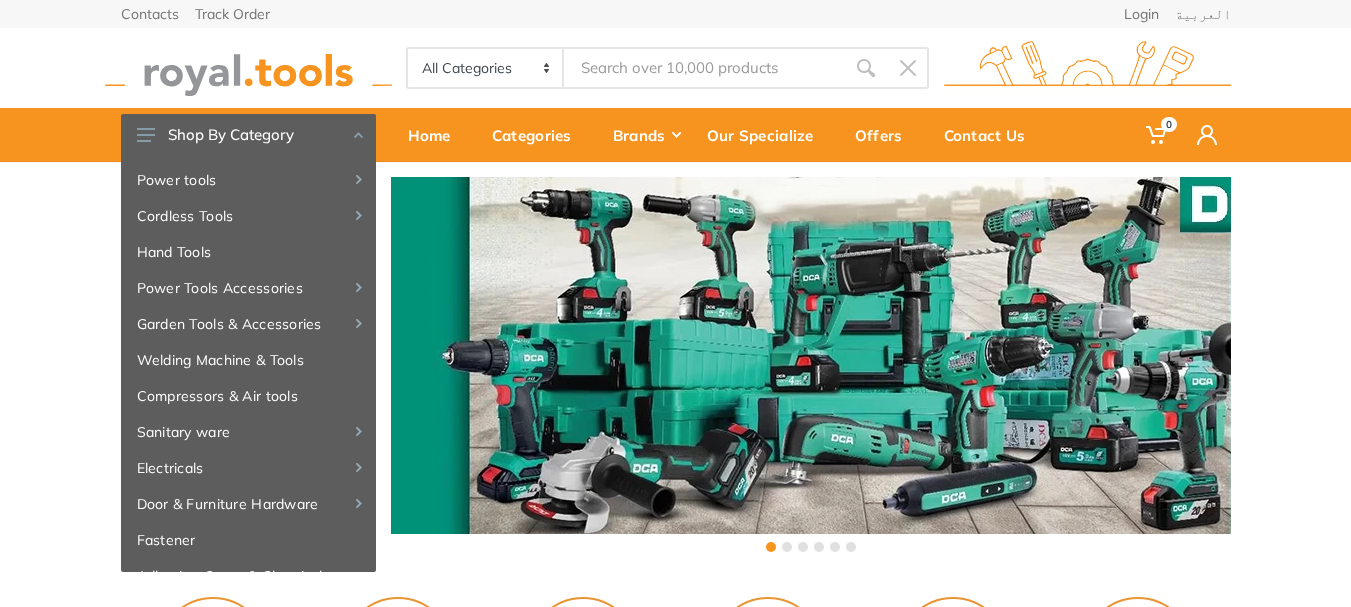 scroll, scrollTop: 0, scrollLeft: 0, axis: both 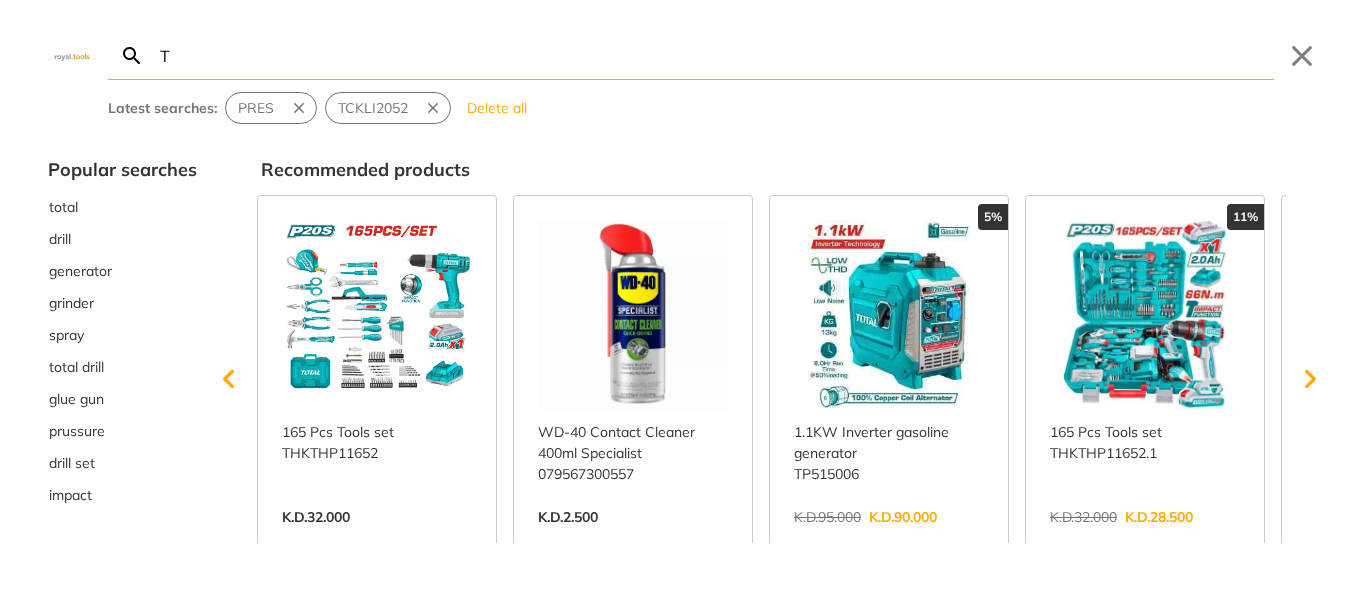 type on "TP" 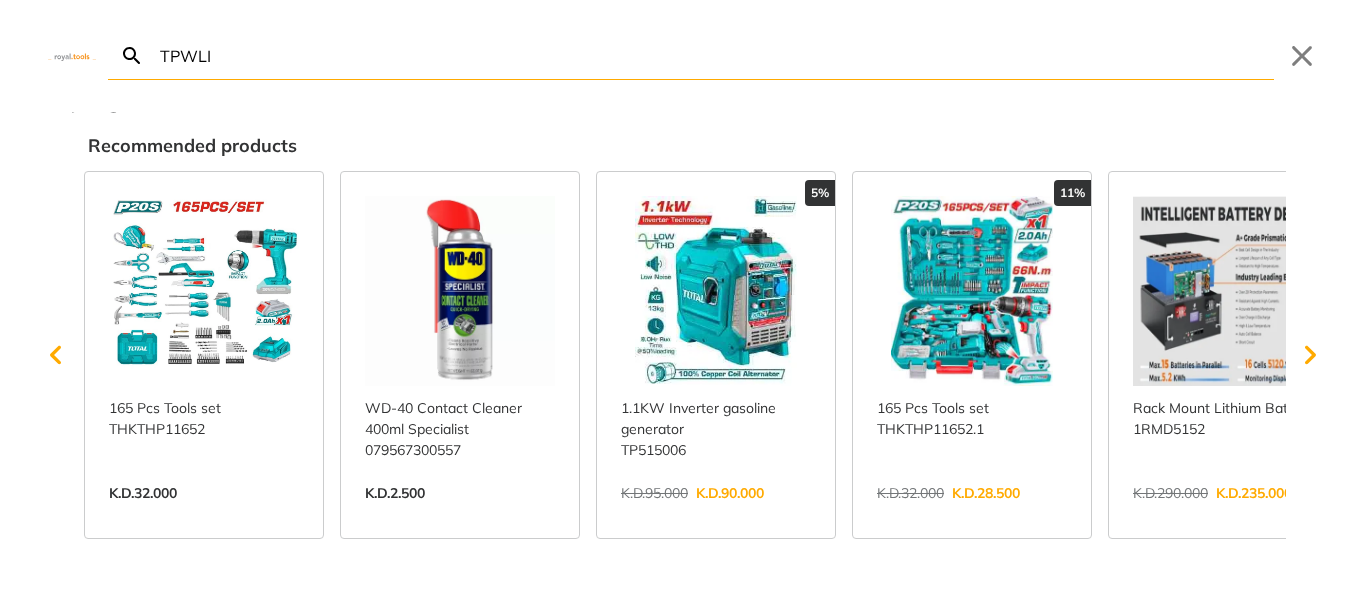 scroll, scrollTop: 0, scrollLeft: 0, axis: both 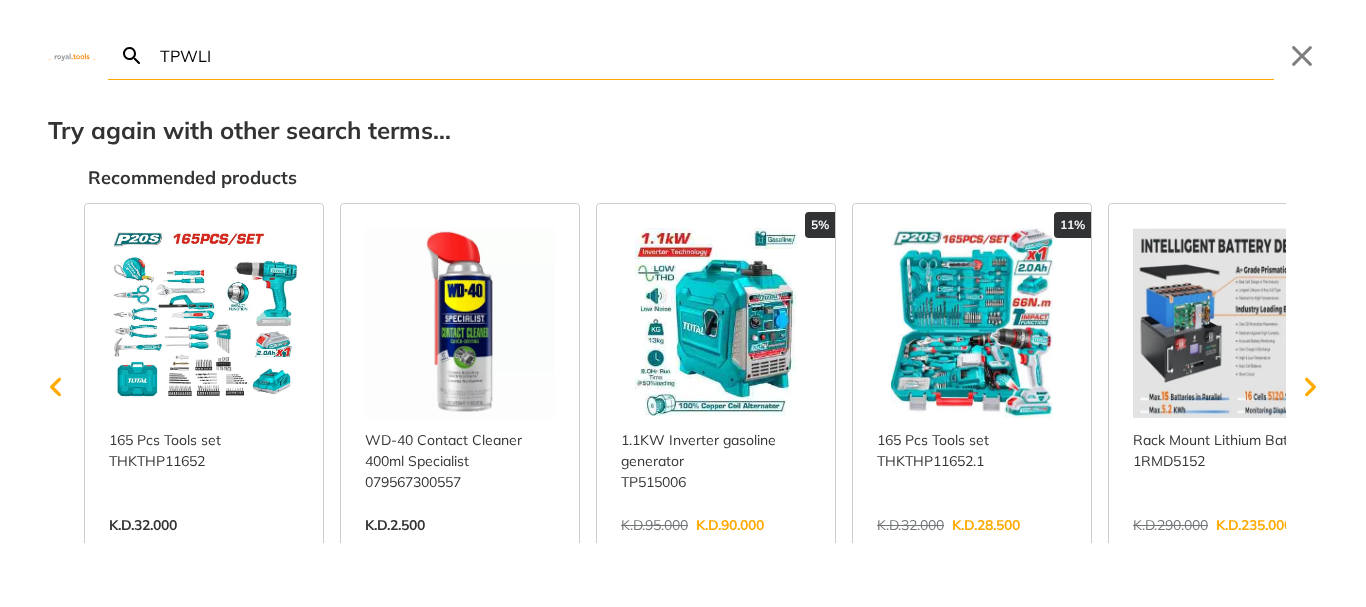 drag, startPoint x: 337, startPoint y: 47, endPoint x: 52, endPoint y: 62, distance: 285.39447 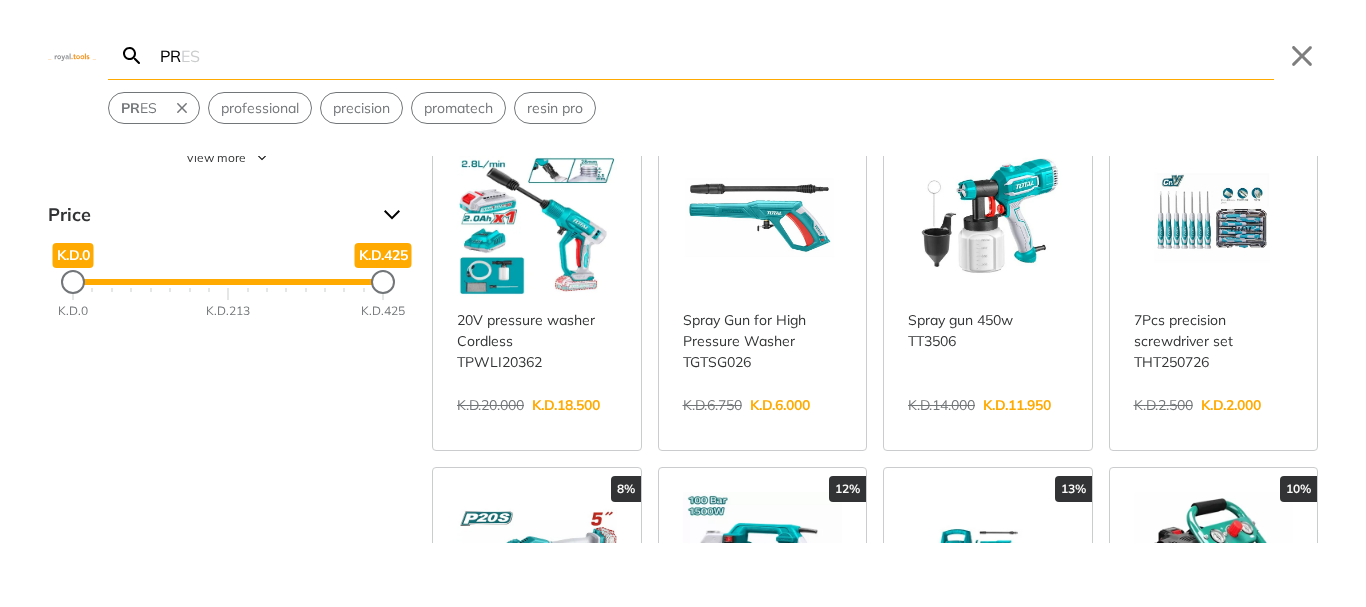 scroll, scrollTop: 44, scrollLeft: 0, axis: vertical 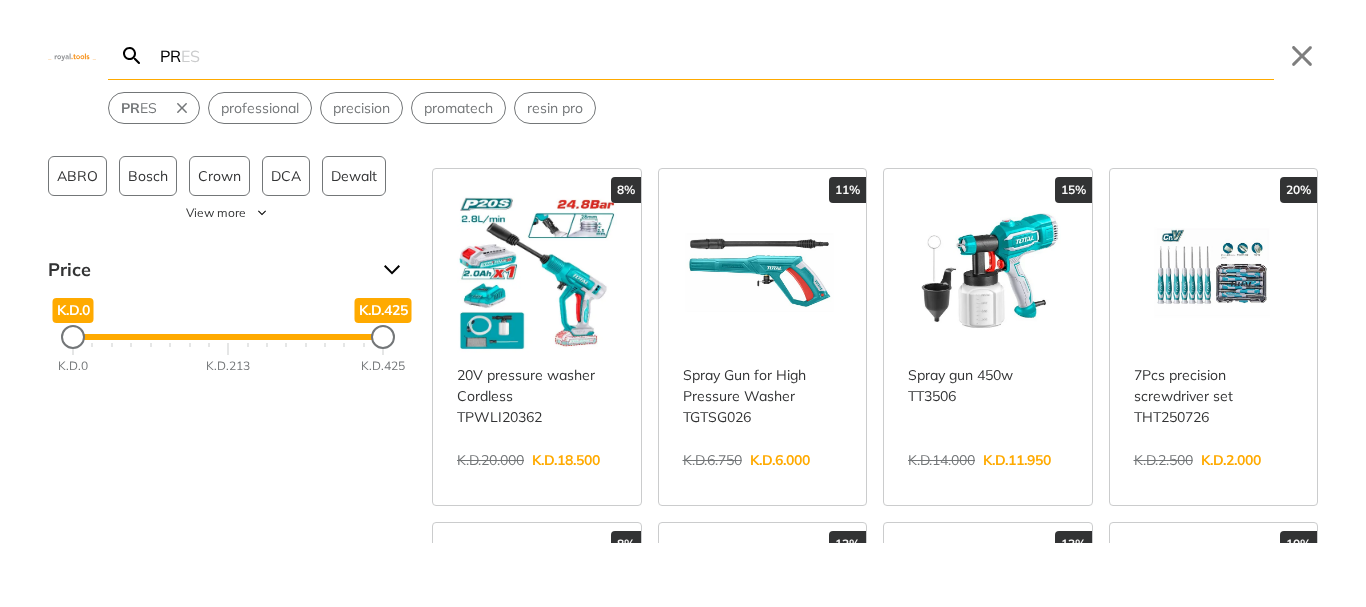 type on "PR" 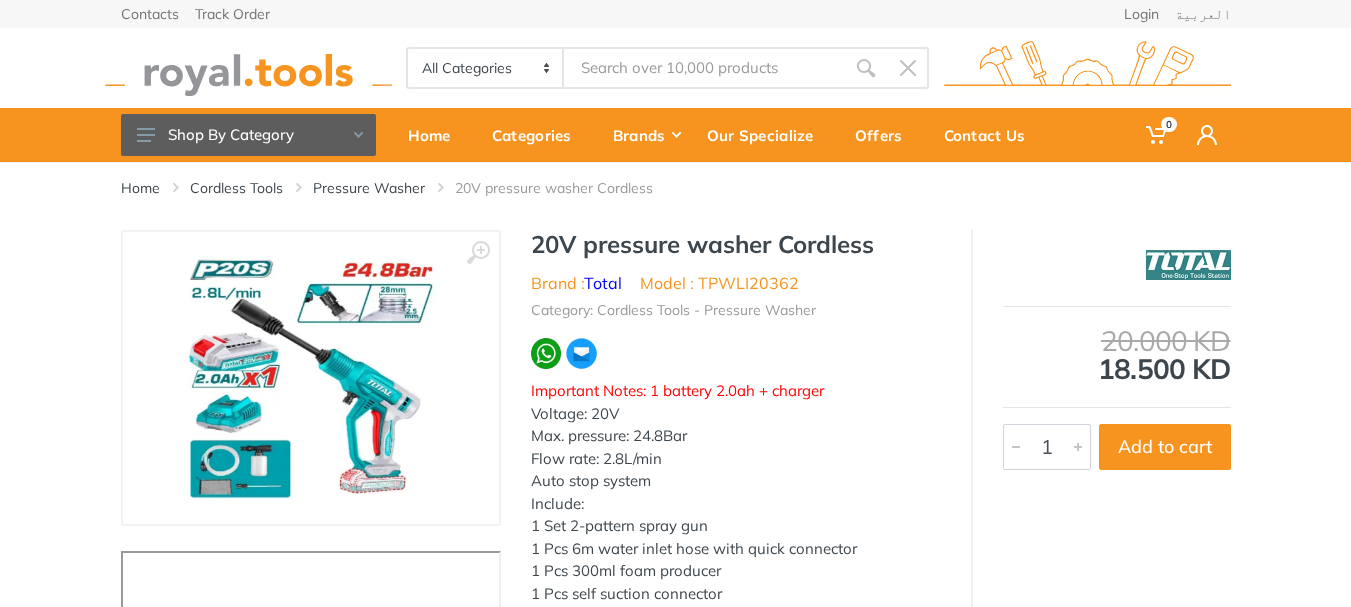 scroll, scrollTop: 0, scrollLeft: 0, axis: both 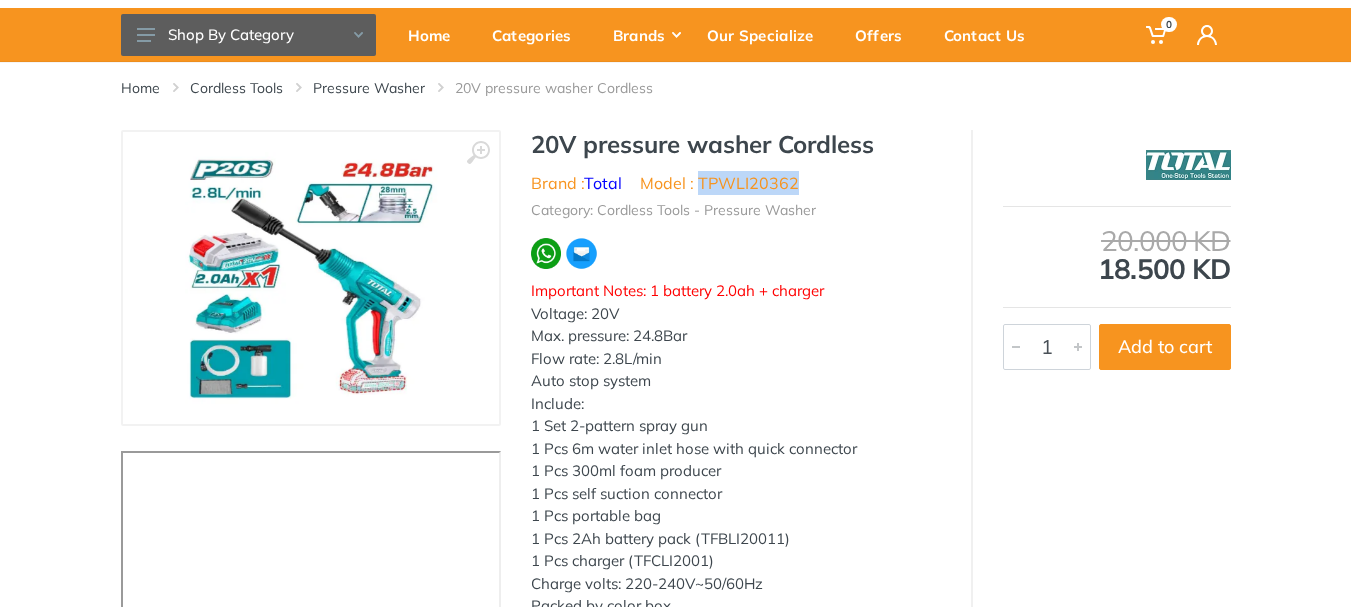 drag, startPoint x: 702, startPoint y: 183, endPoint x: 776, endPoint y: 186, distance: 74.06078 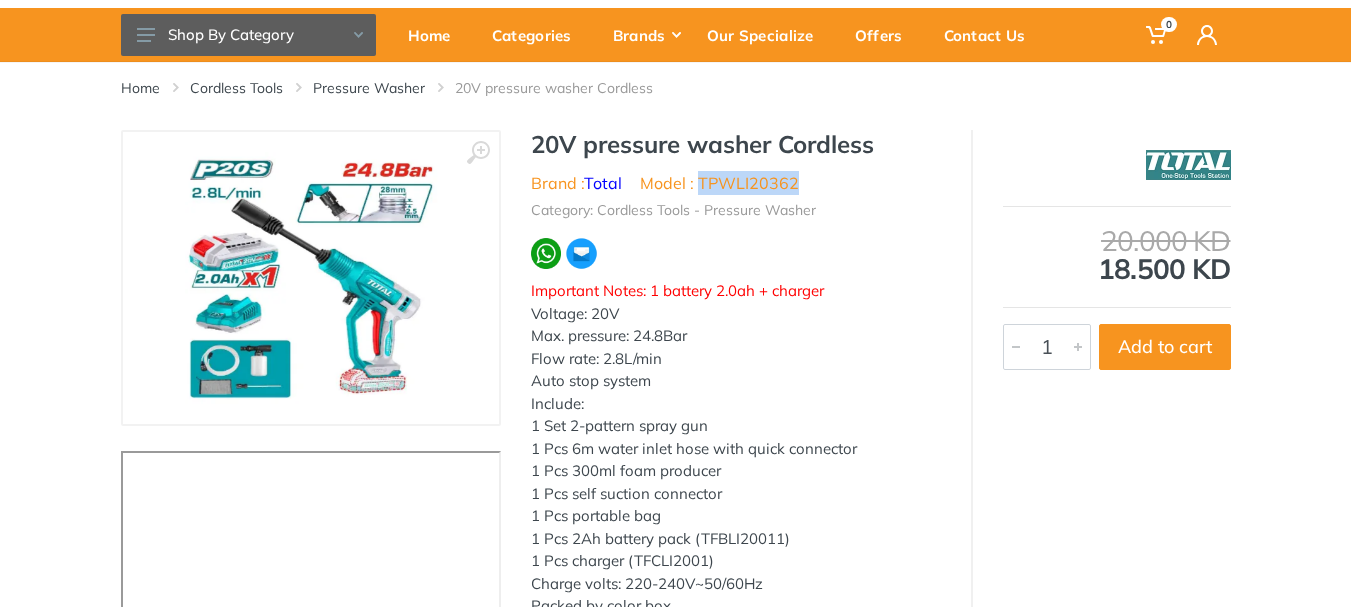 copy on "TPWLI20362" 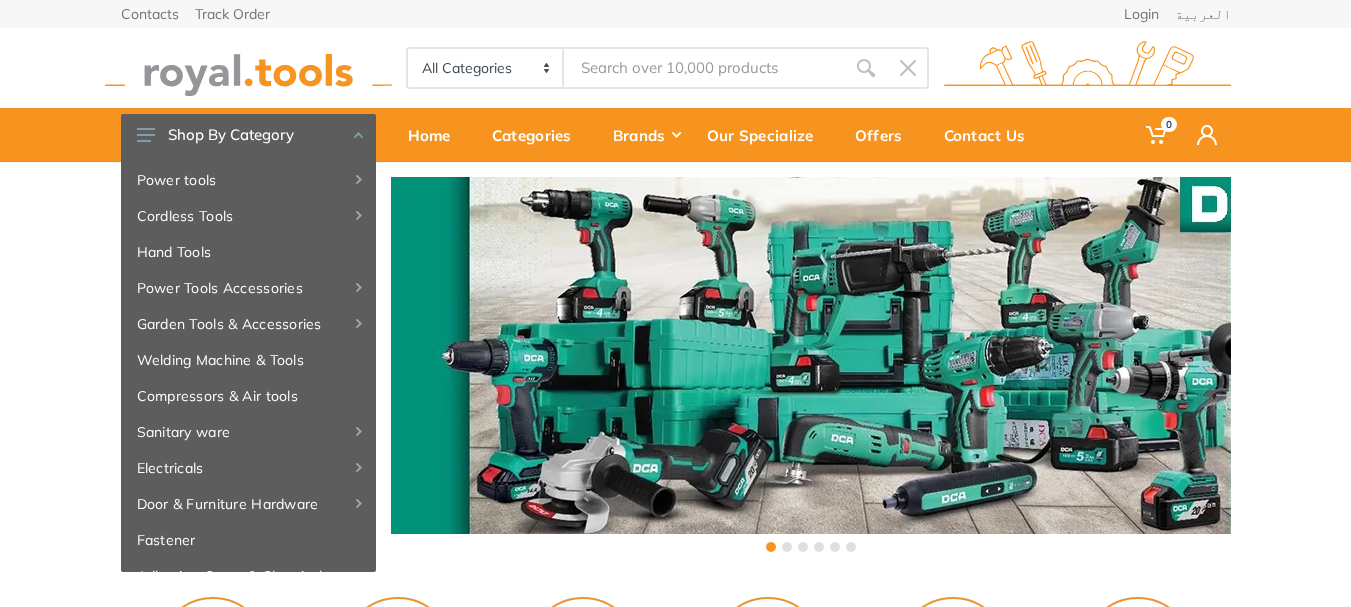 scroll, scrollTop: 0, scrollLeft: 0, axis: both 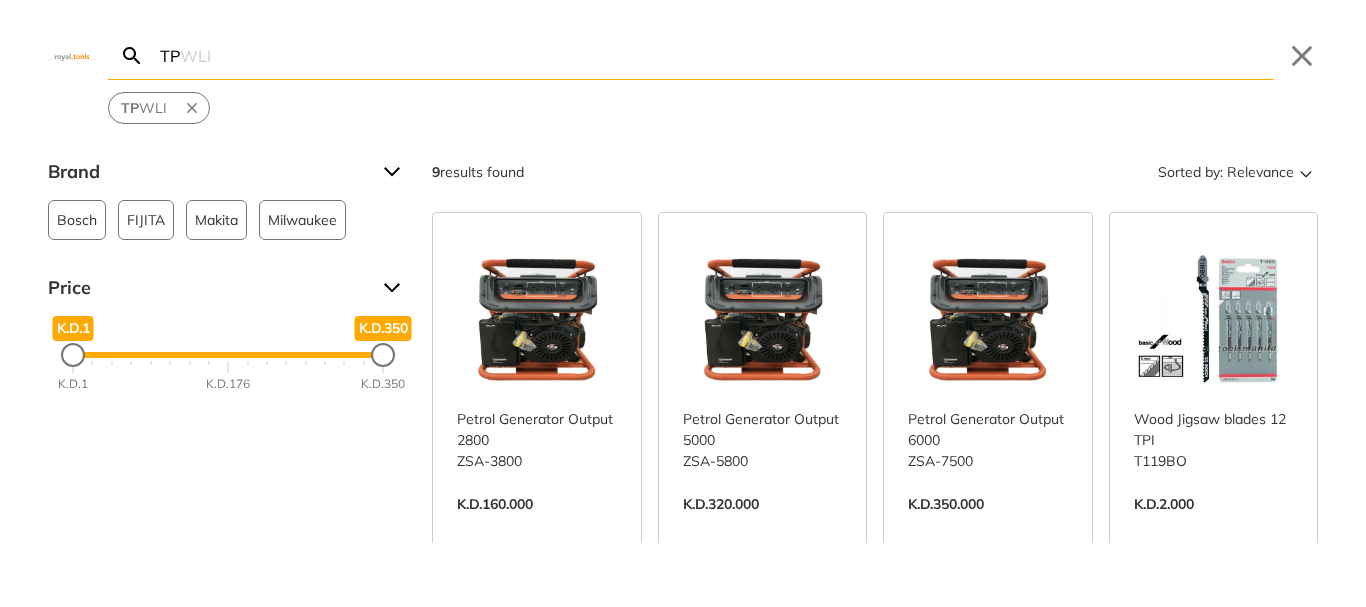 drag, startPoint x: 694, startPoint y: 64, endPoint x: 198, endPoint y: 50, distance: 496.19754 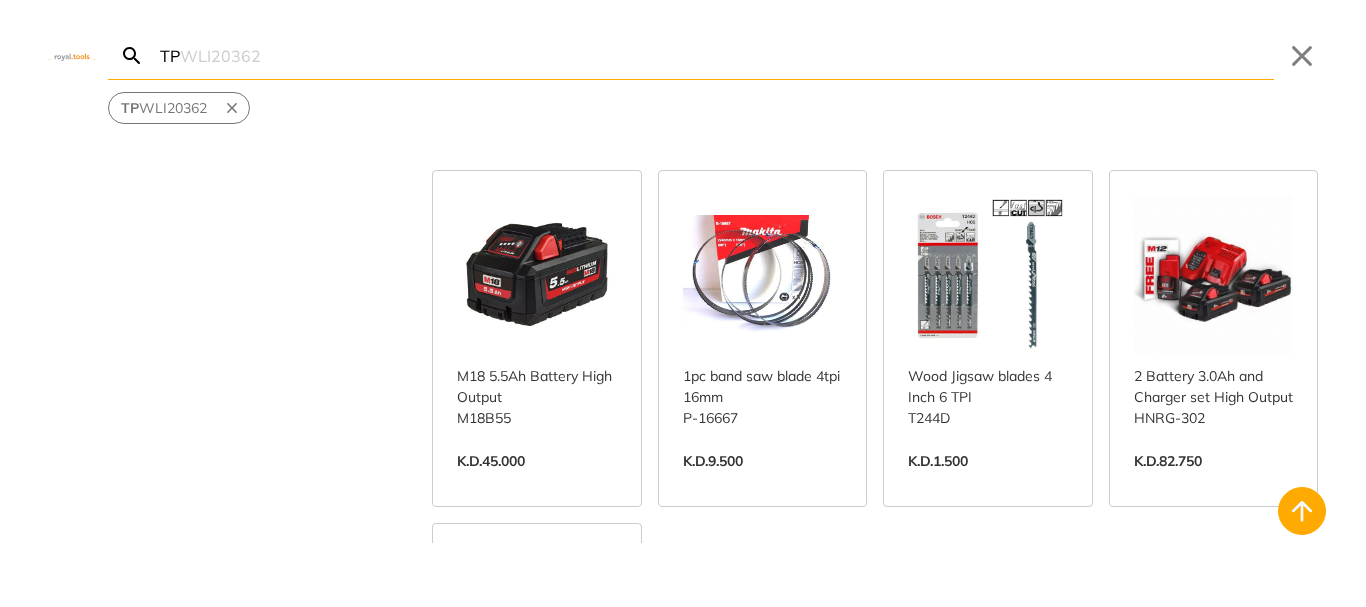 scroll, scrollTop: 0, scrollLeft: 0, axis: both 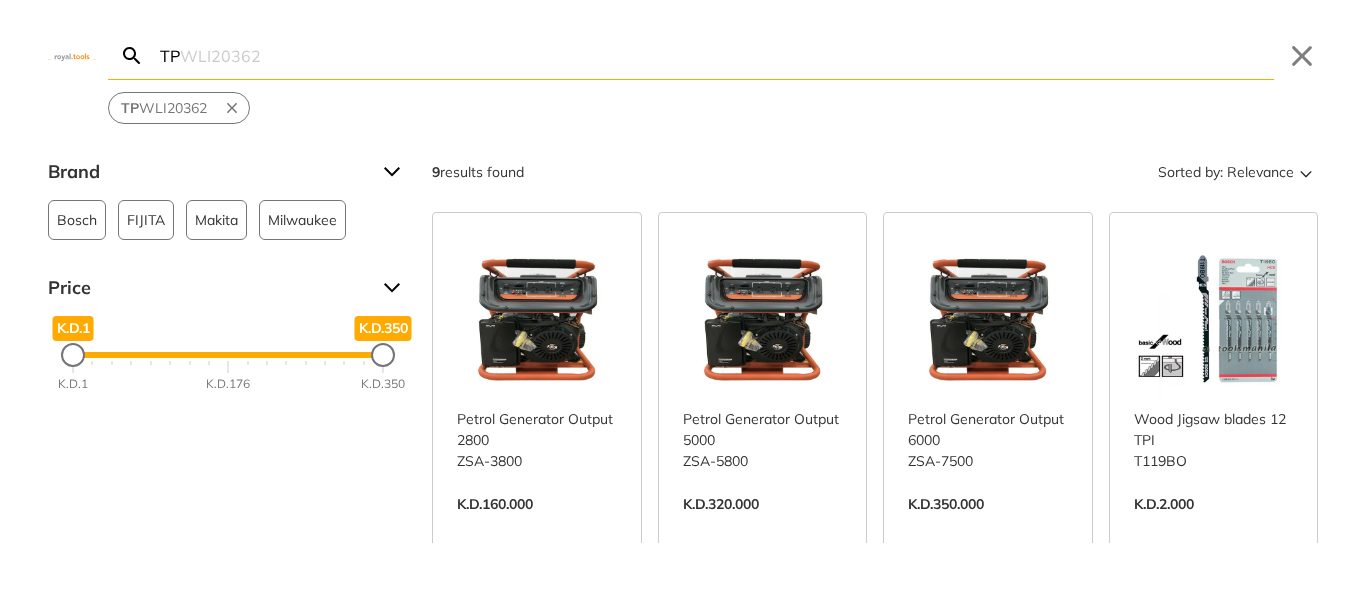 click on "TP" at bounding box center (715, 55) 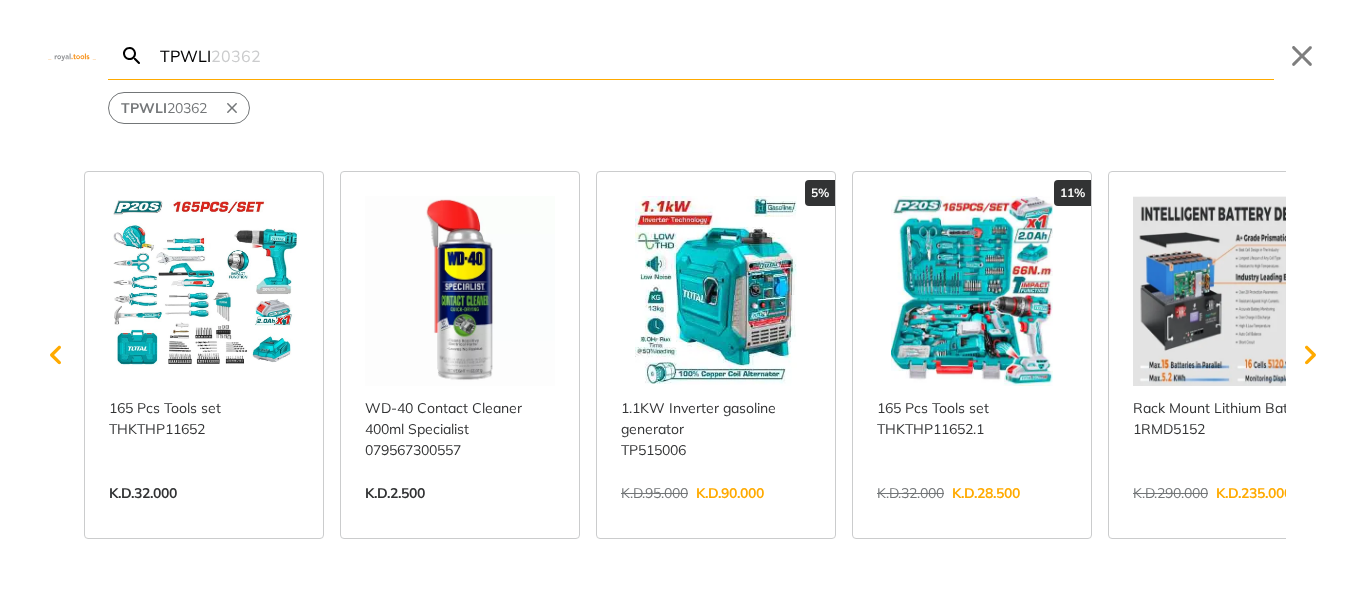 scroll, scrollTop: 0, scrollLeft: 0, axis: both 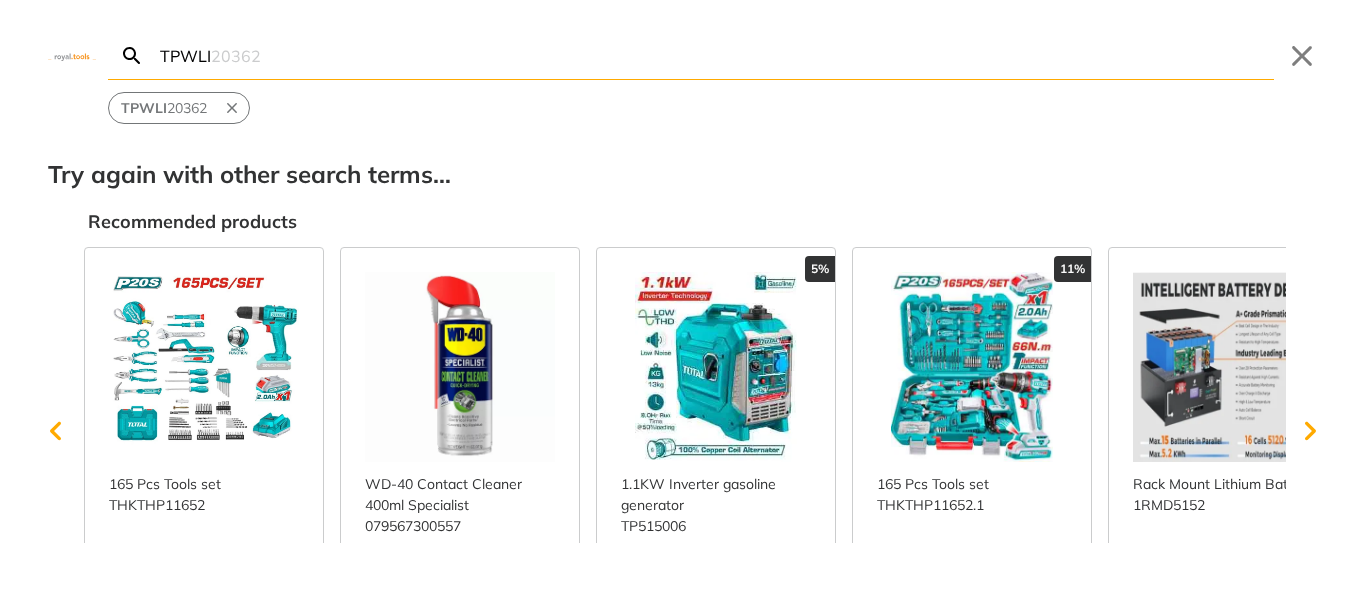 drag, startPoint x: 721, startPoint y: 61, endPoint x: 165, endPoint y: 37, distance: 556.51776 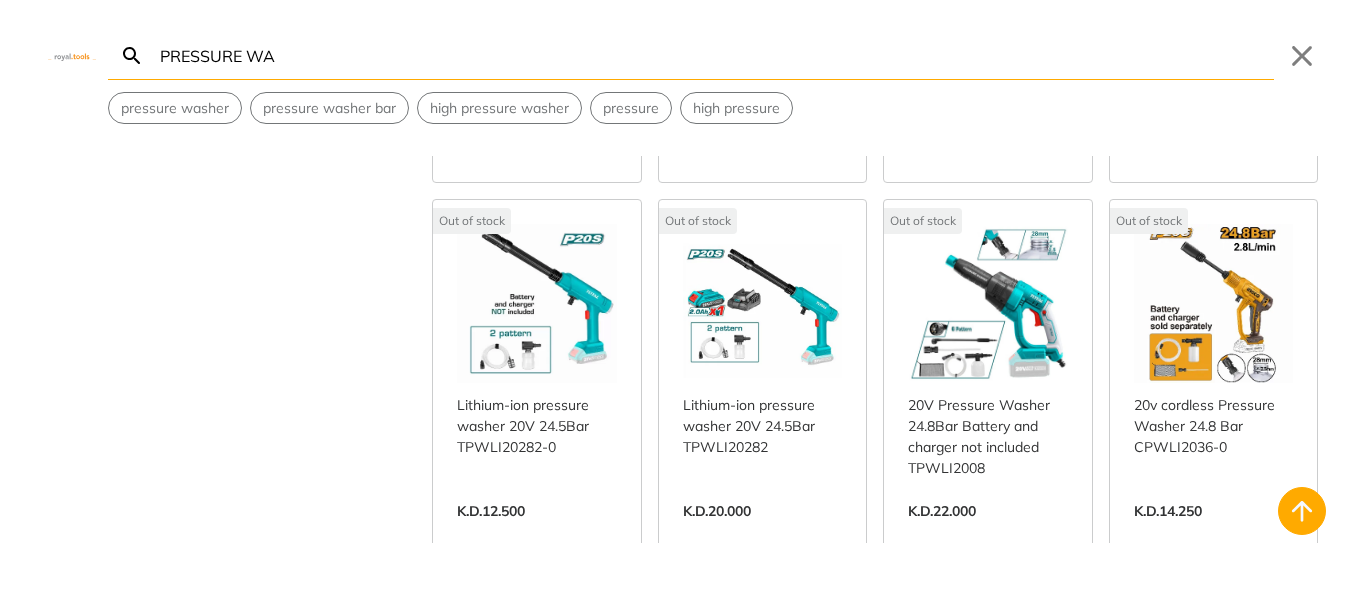 scroll, scrollTop: 2541, scrollLeft: 0, axis: vertical 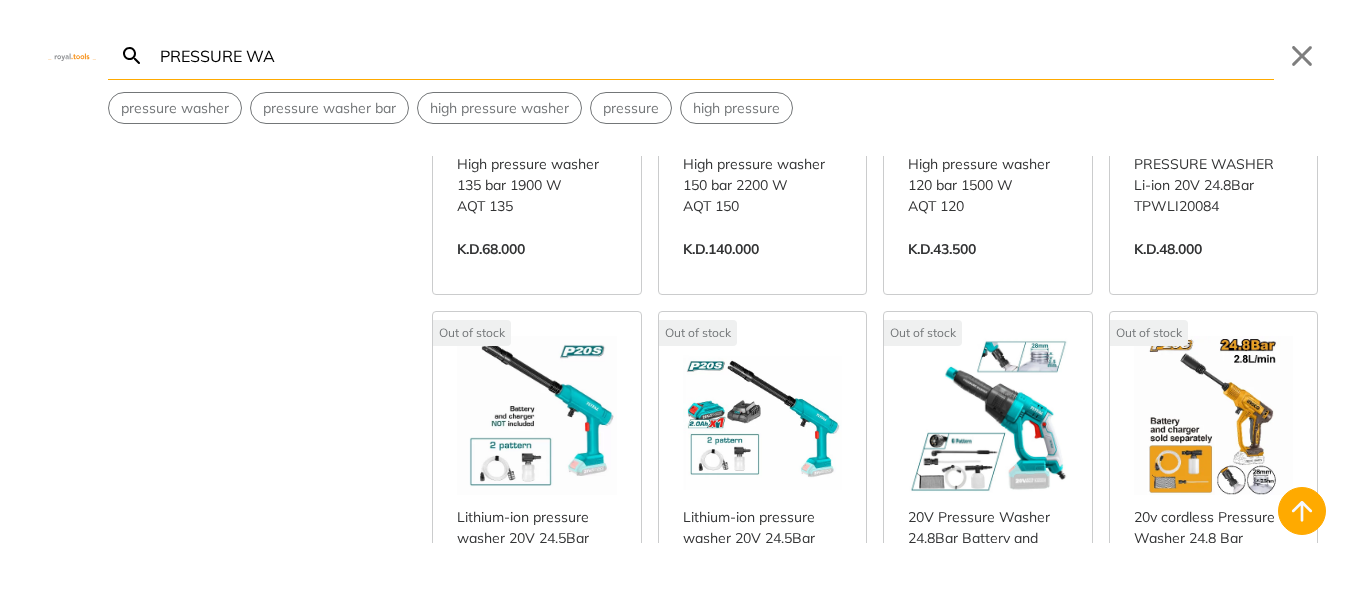 type on "PRESSURE WA" 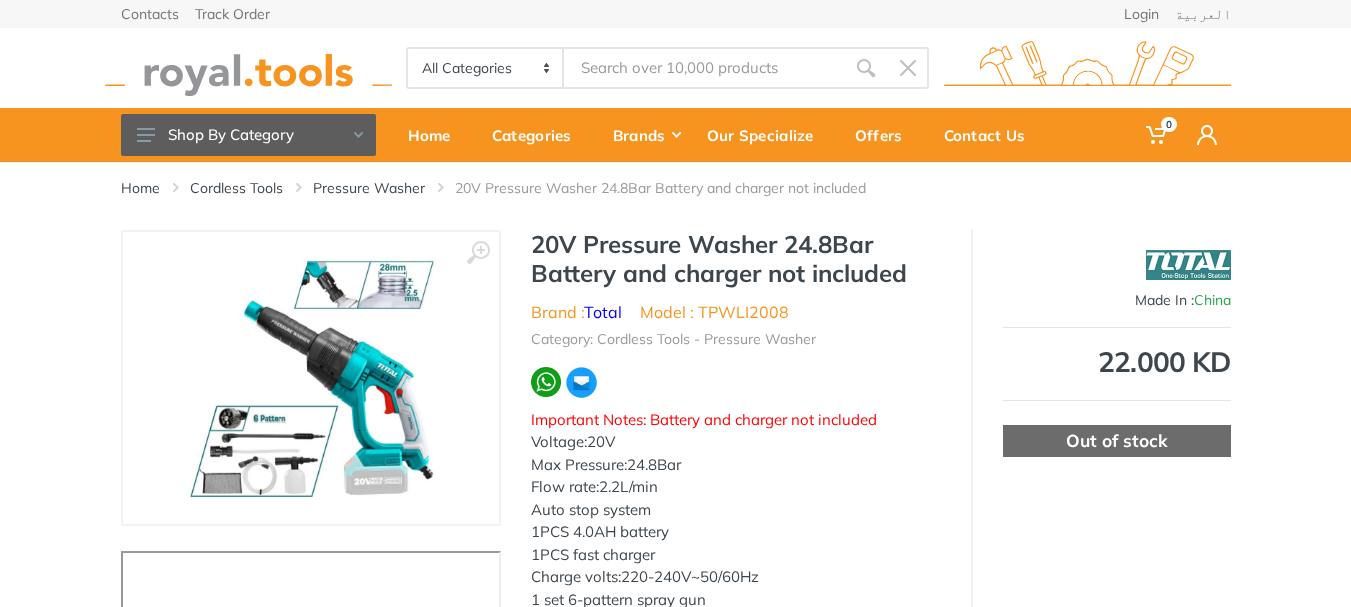 scroll, scrollTop: 0, scrollLeft: 0, axis: both 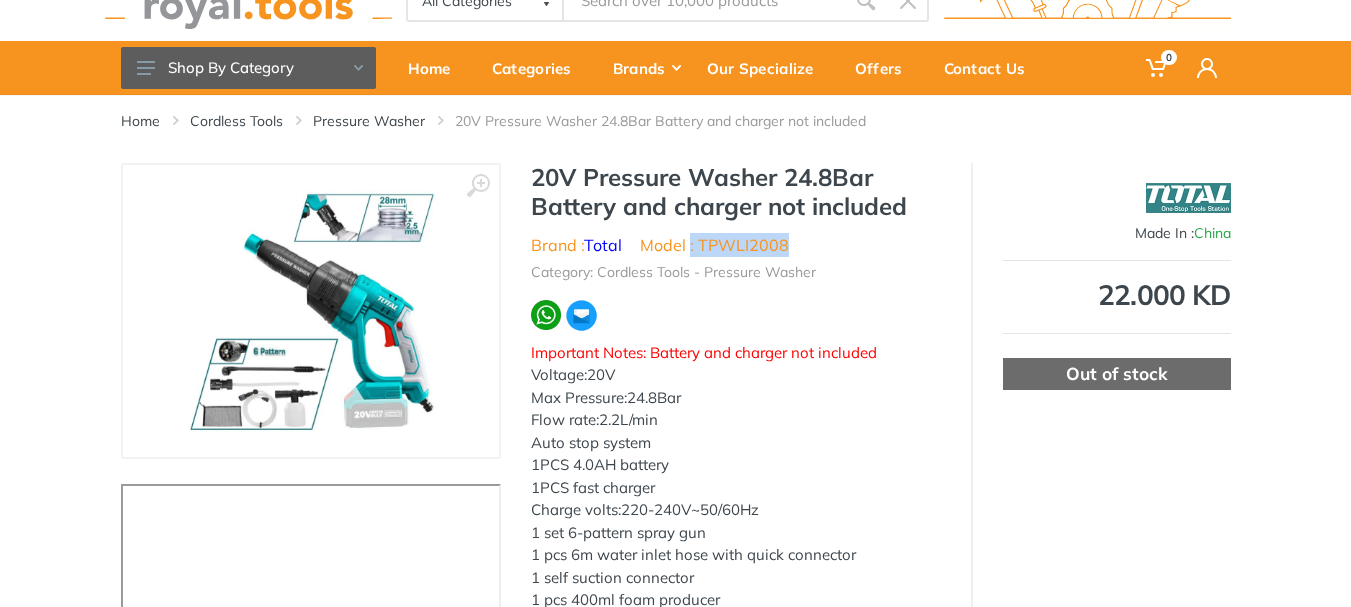 drag, startPoint x: 787, startPoint y: 243, endPoint x: 690, endPoint y: 244, distance: 97.00516 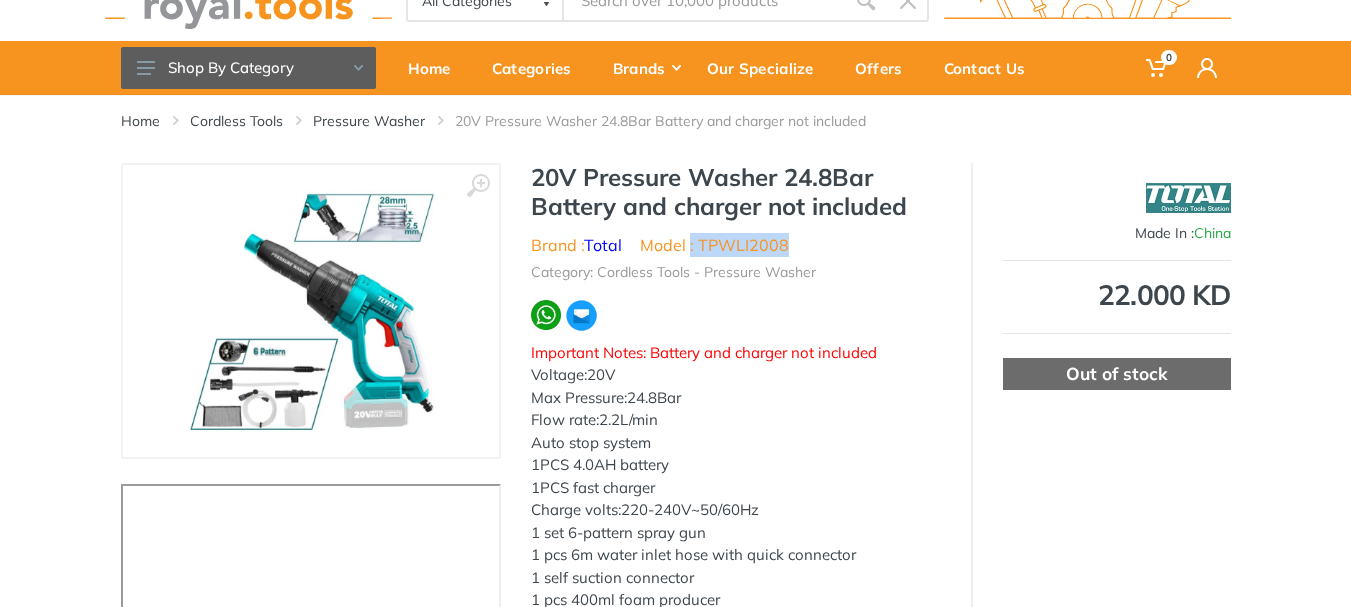 copy on ": TPWLI2008" 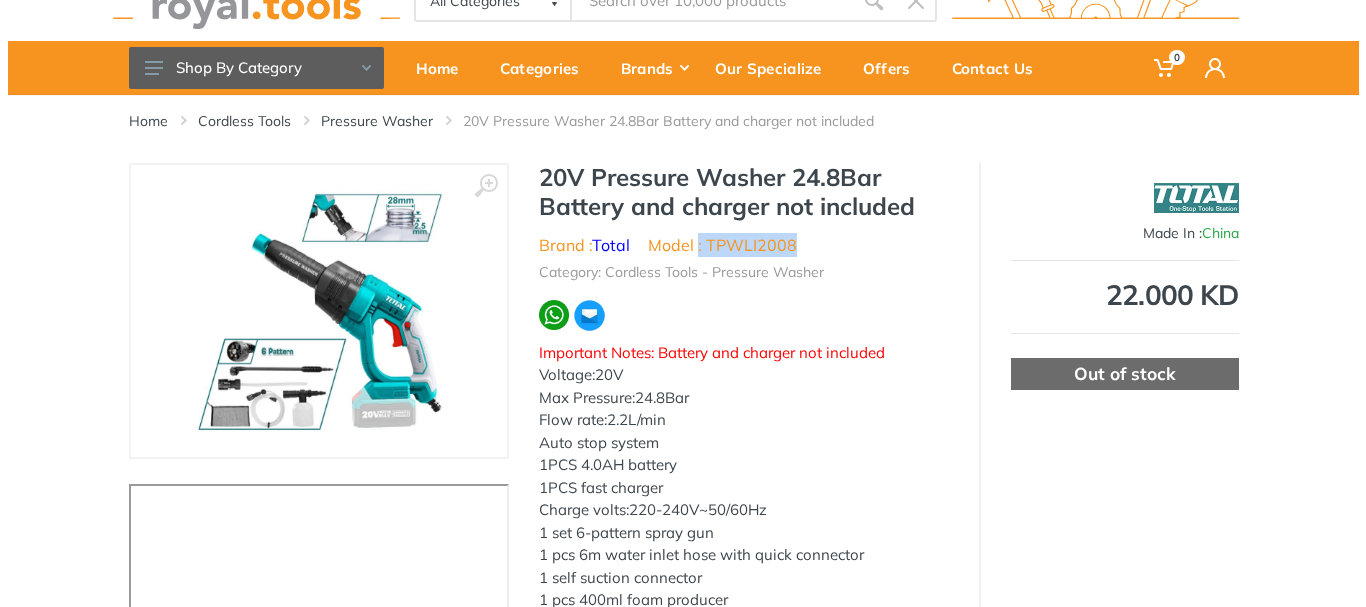 scroll, scrollTop: 0, scrollLeft: 0, axis: both 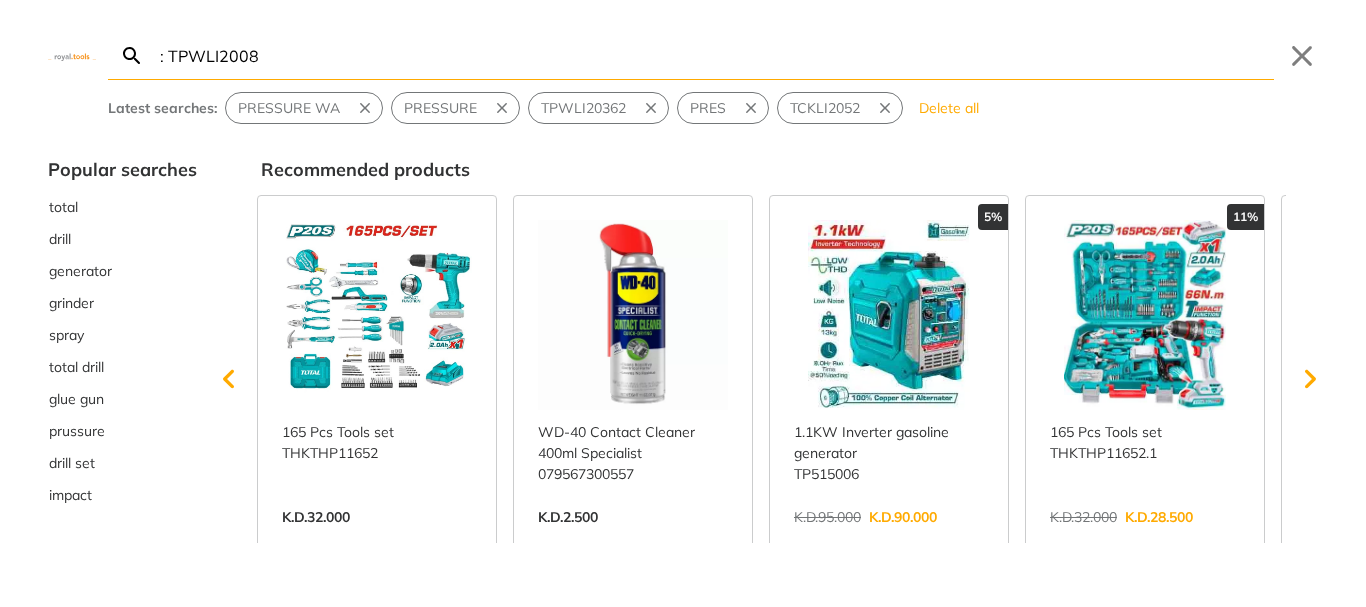 type on ": TPWLI2008" 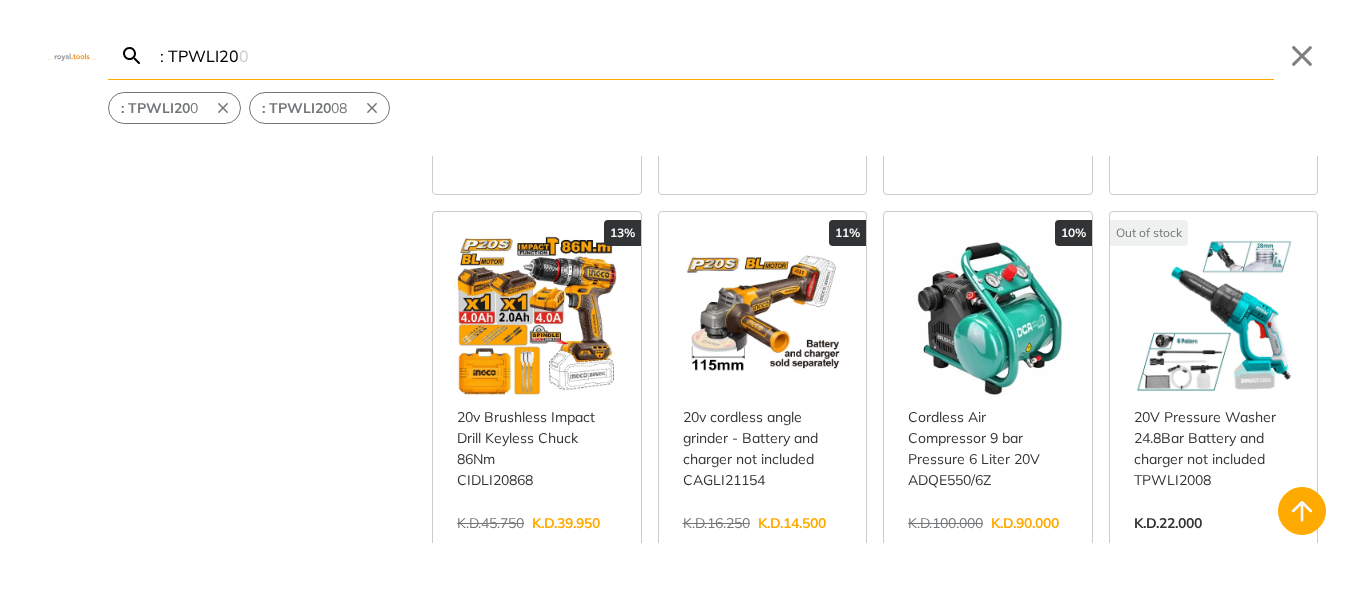 scroll, scrollTop: 3779, scrollLeft: 0, axis: vertical 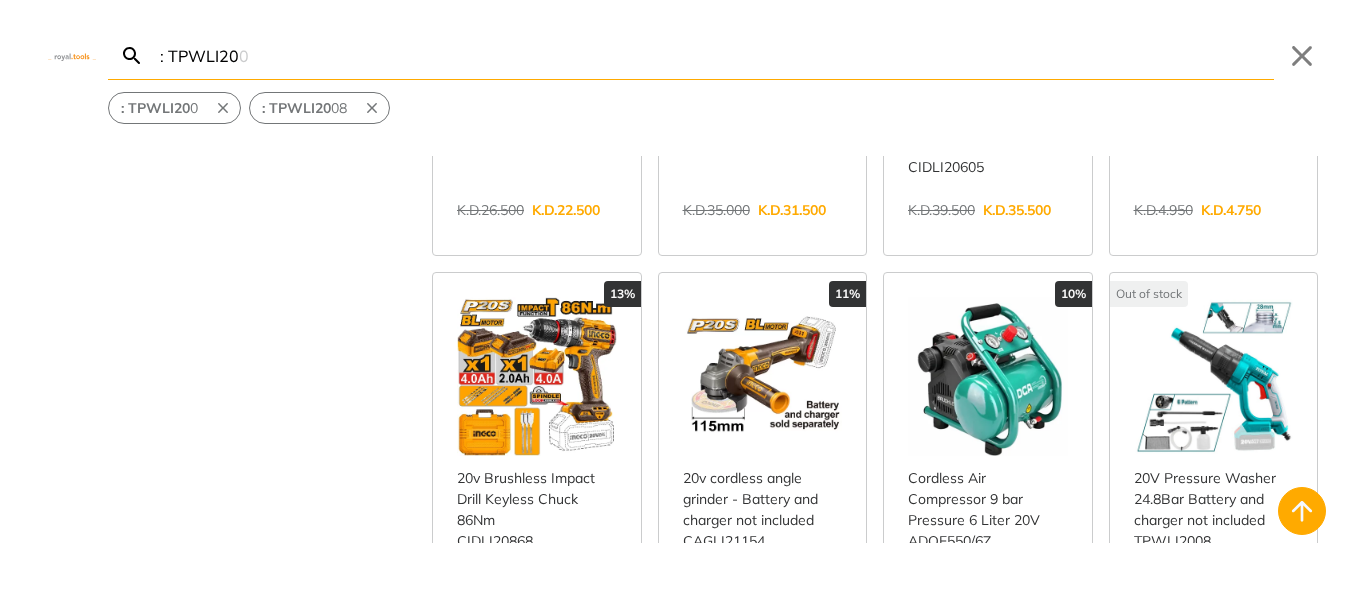 type on ": TPWLI20" 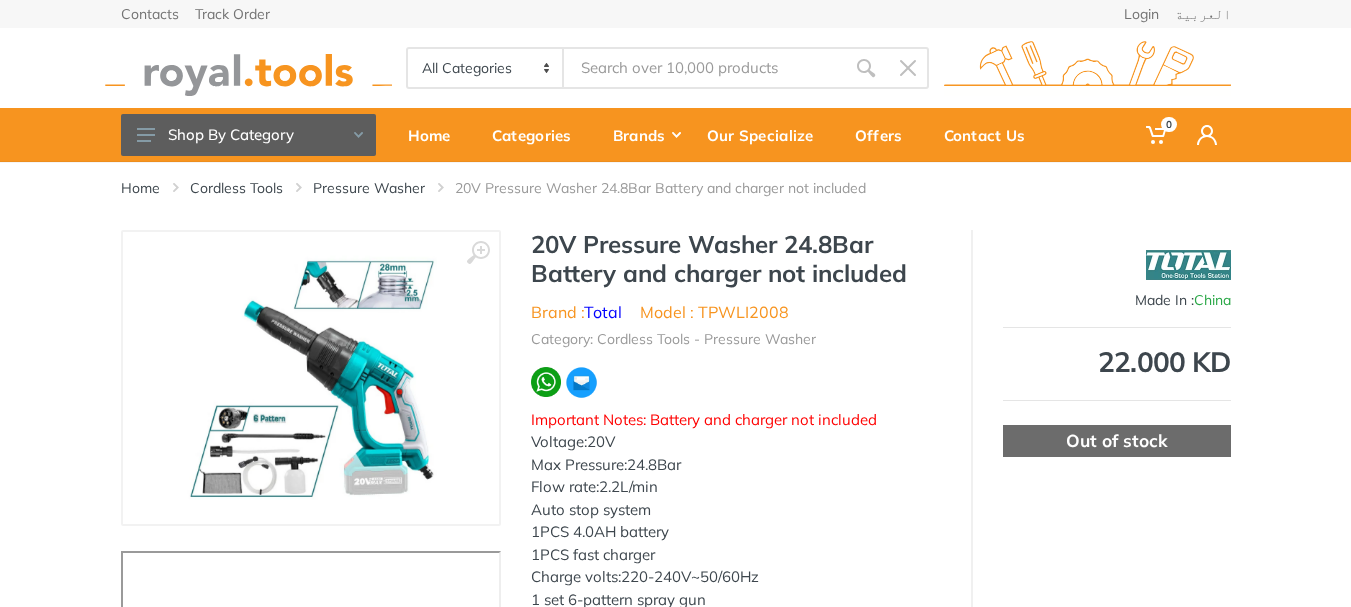 scroll, scrollTop: 0, scrollLeft: 0, axis: both 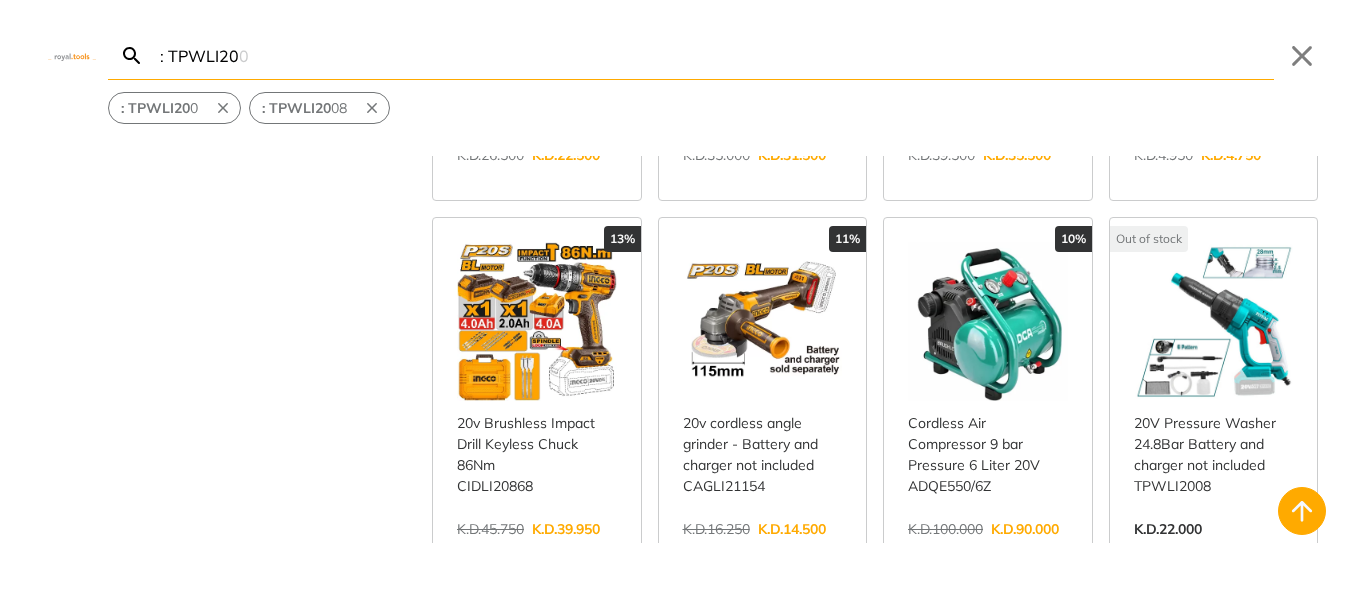 paste on "TPWLI20084" 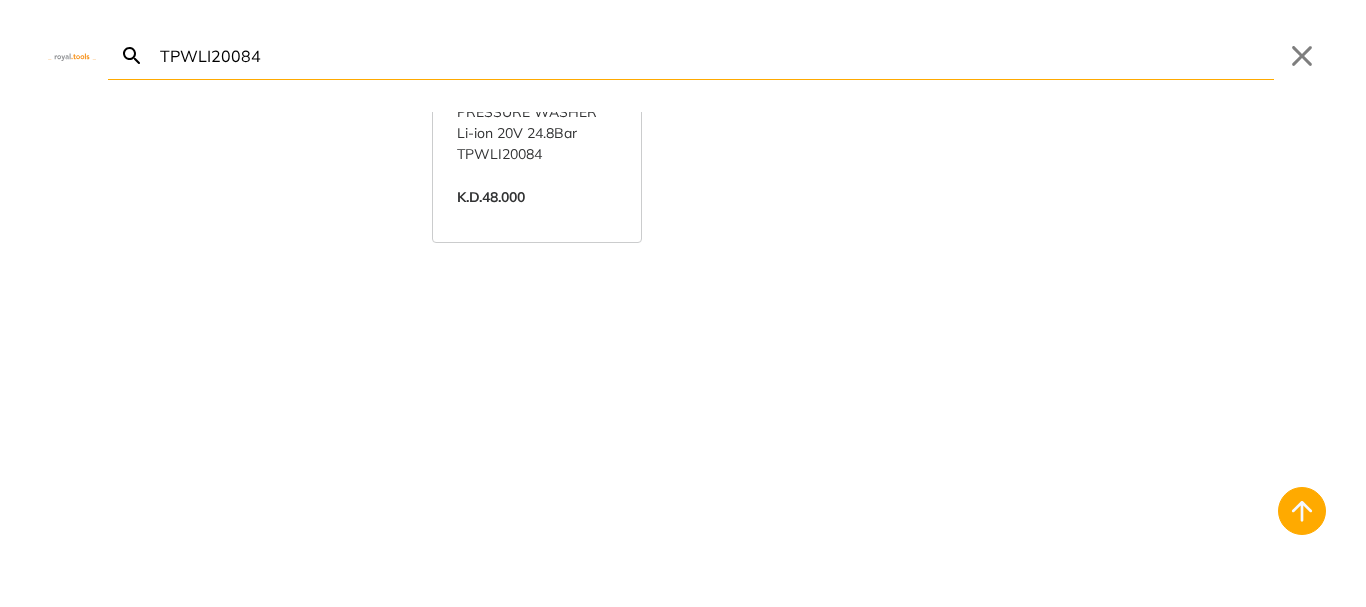 scroll, scrollTop: 0, scrollLeft: 0, axis: both 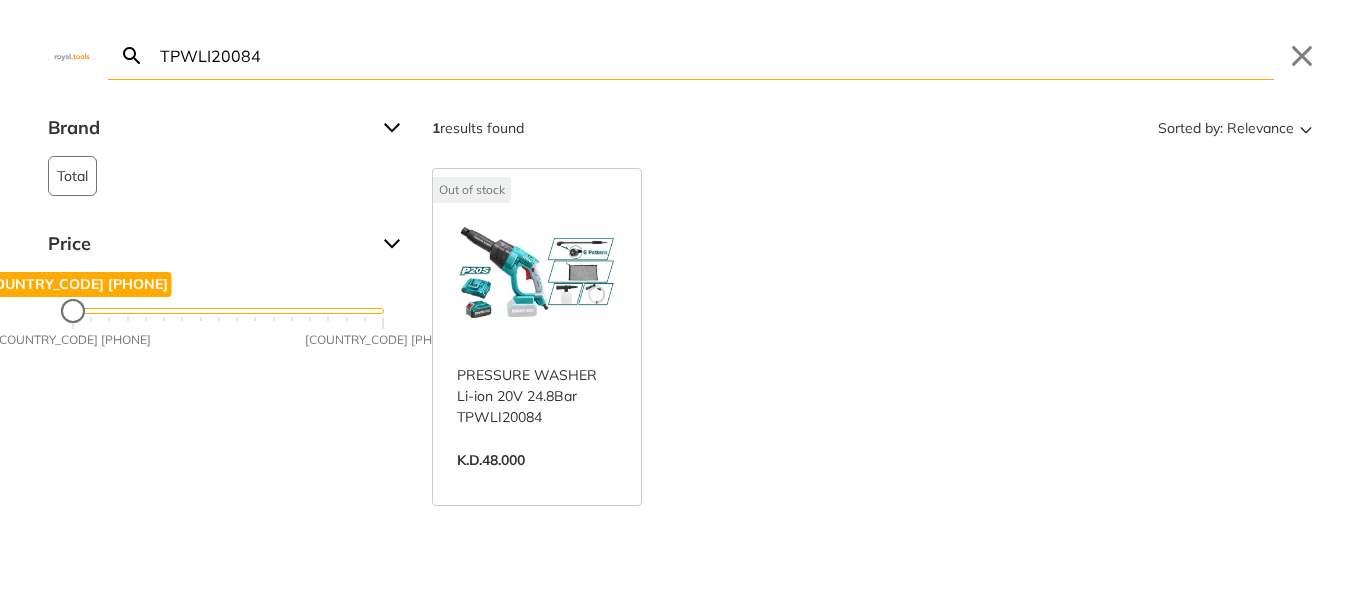 type on "TPWLI20084" 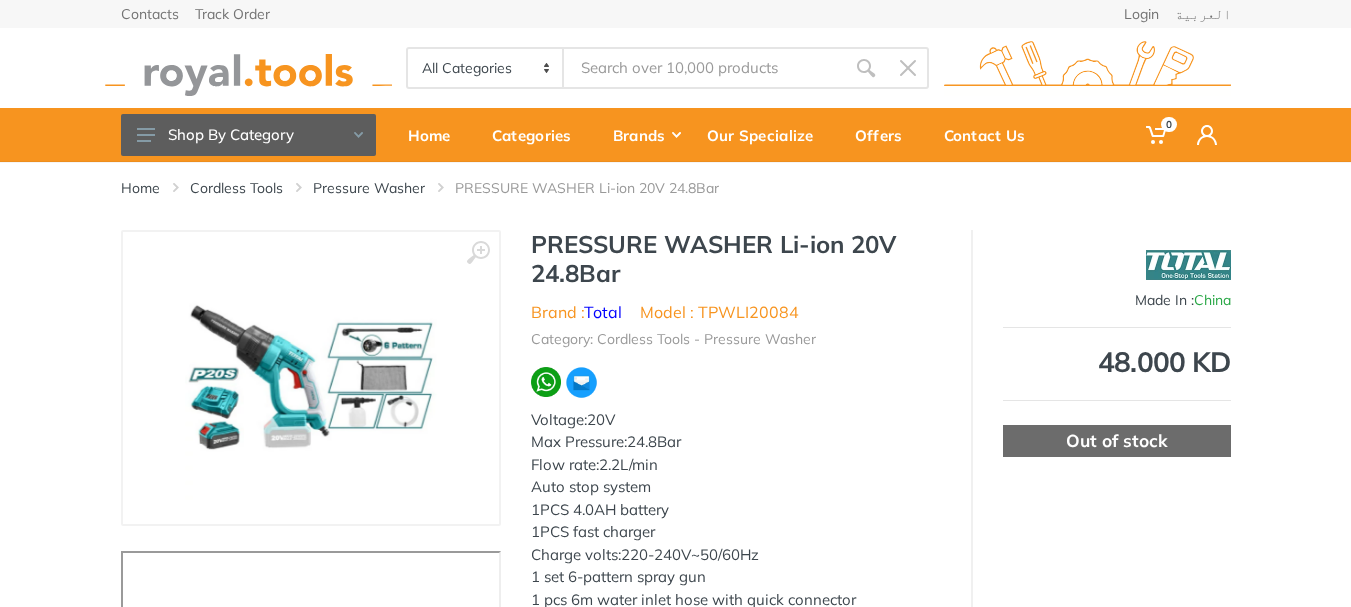 scroll, scrollTop: 0, scrollLeft: 0, axis: both 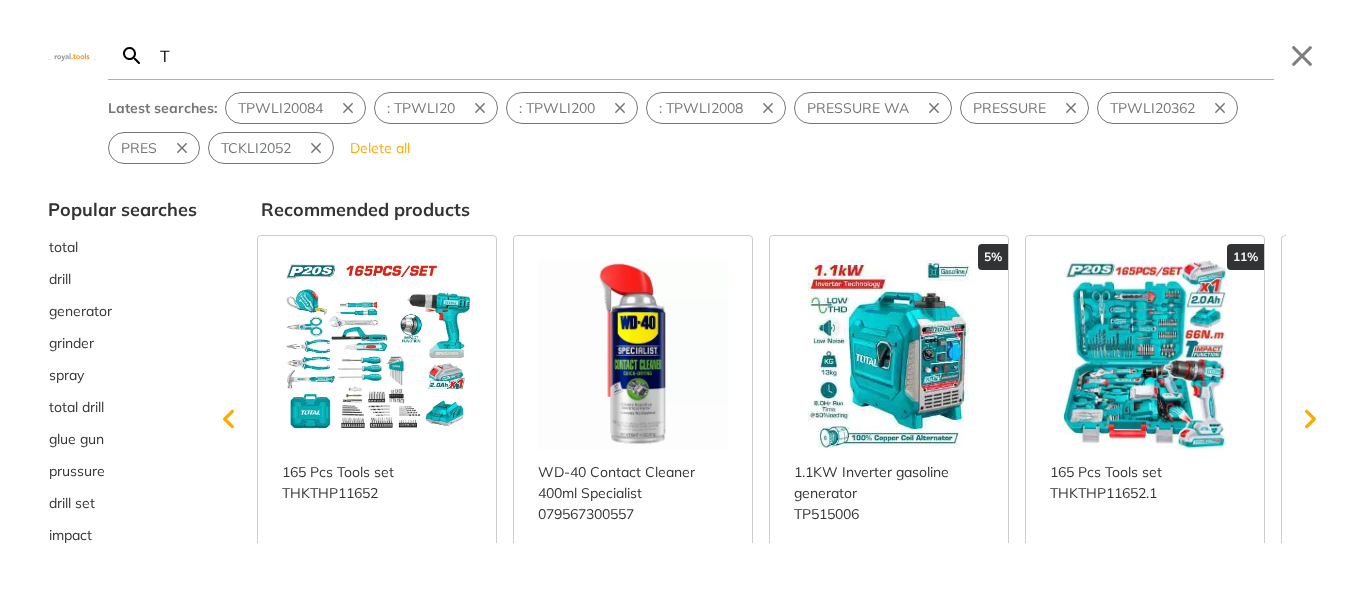 type on "T" 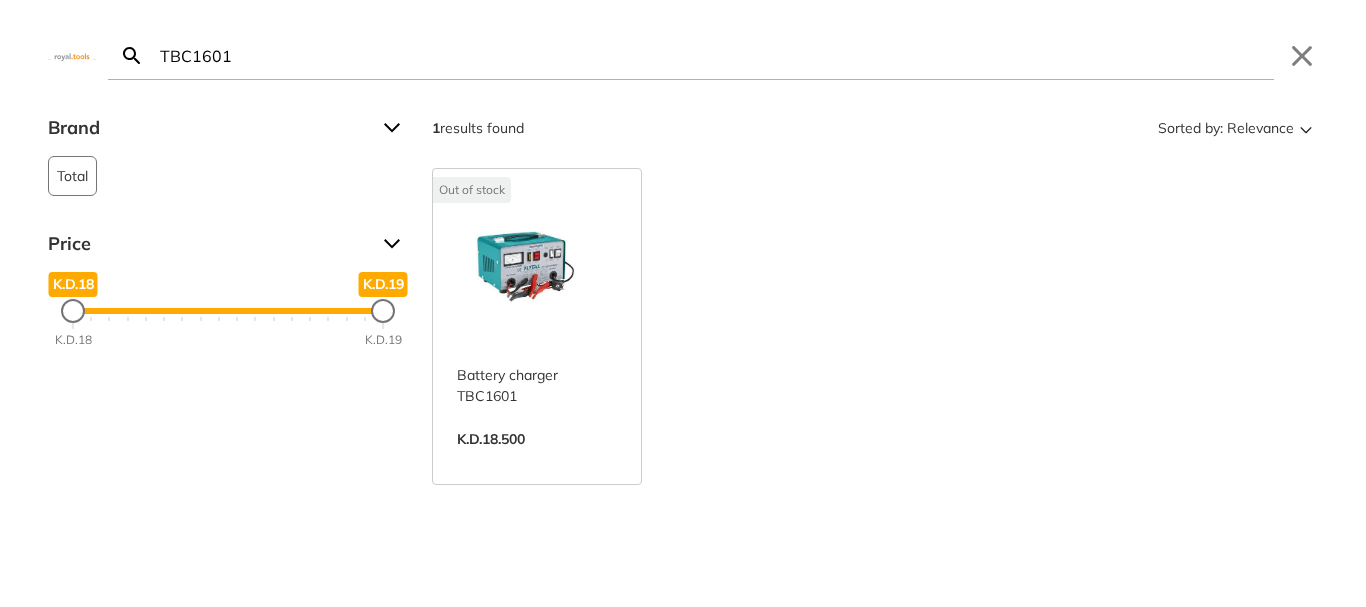 type on "TBC1601" 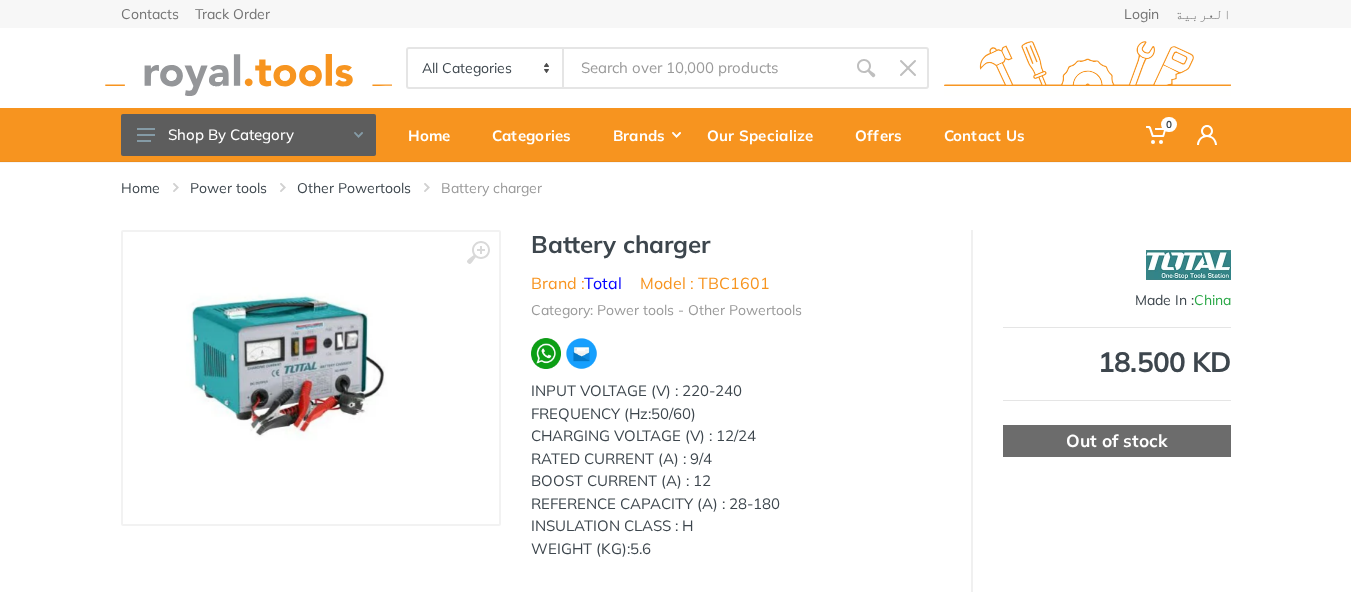 scroll, scrollTop: 0, scrollLeft: 0, axis: both 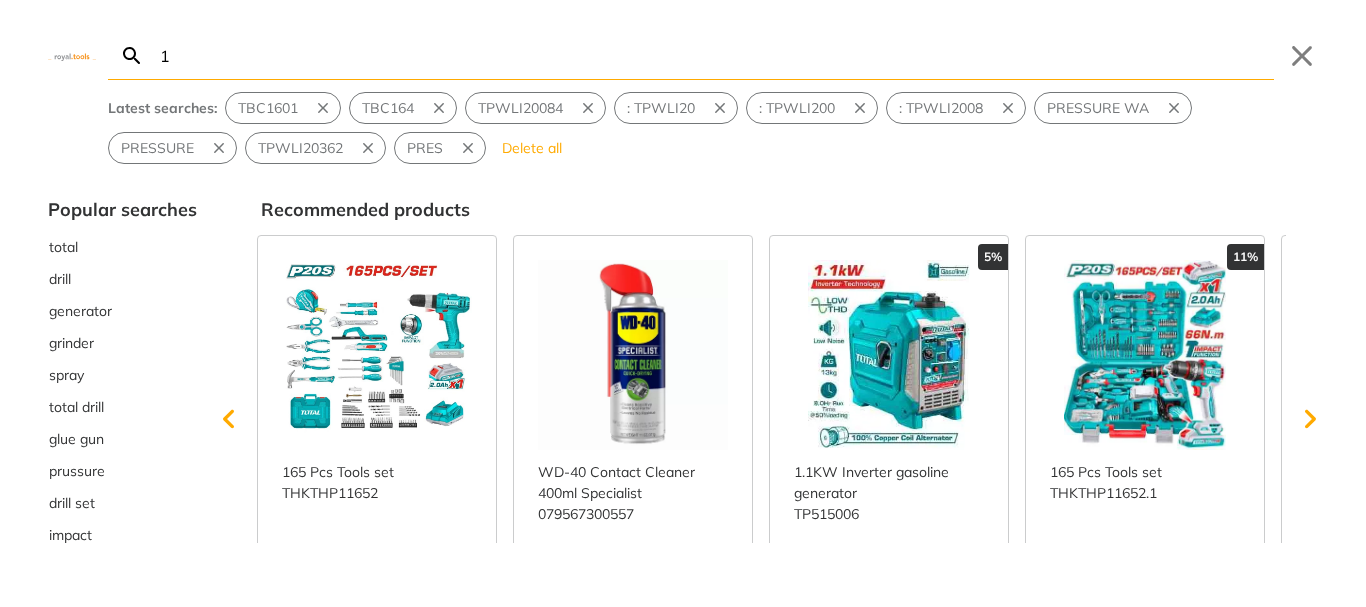 type on "16" 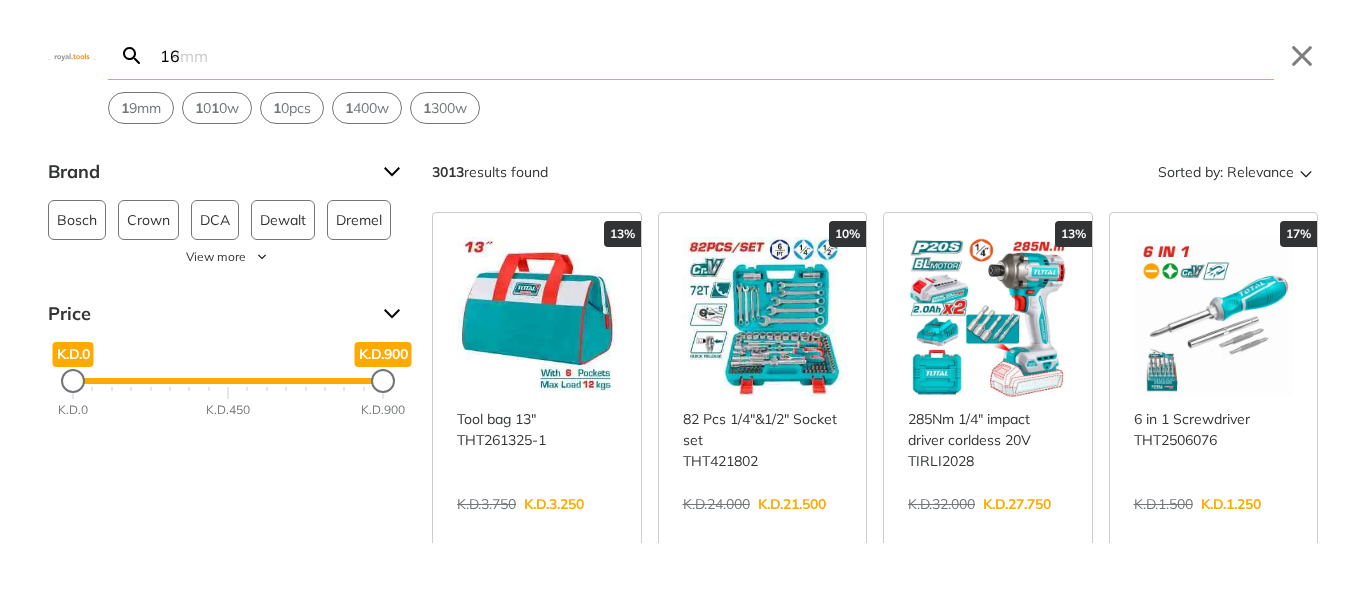 scroll, scrollTop: 0, scrollLeft: 0, axis: both 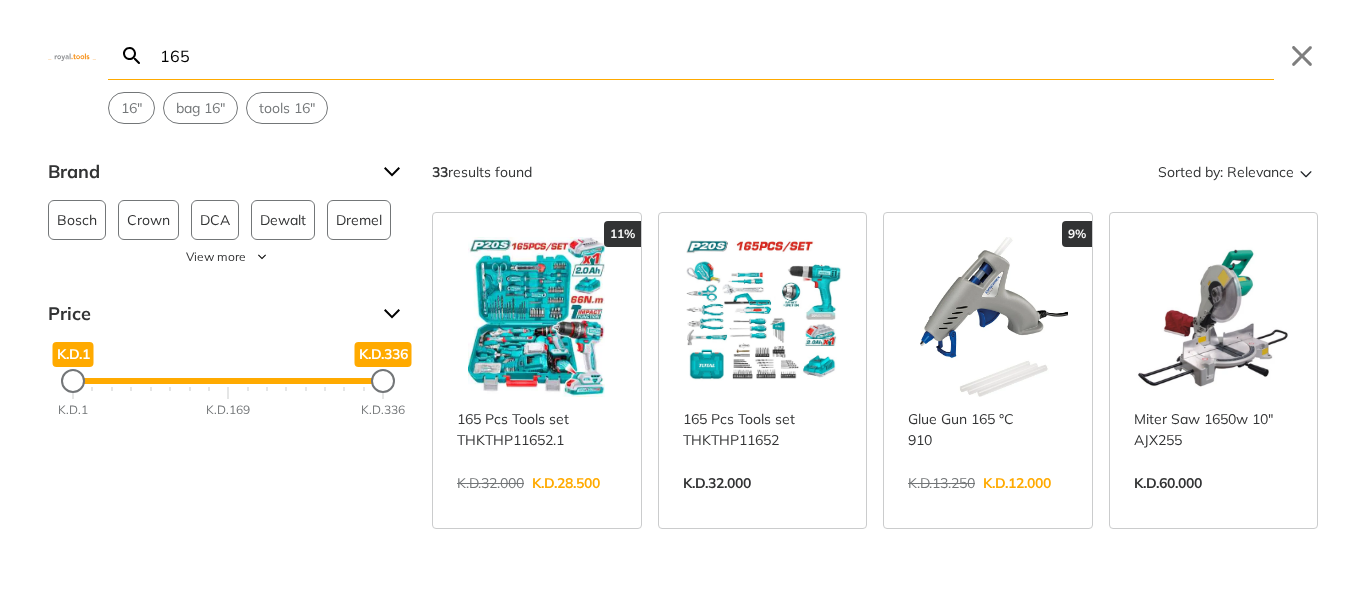 type on "165" 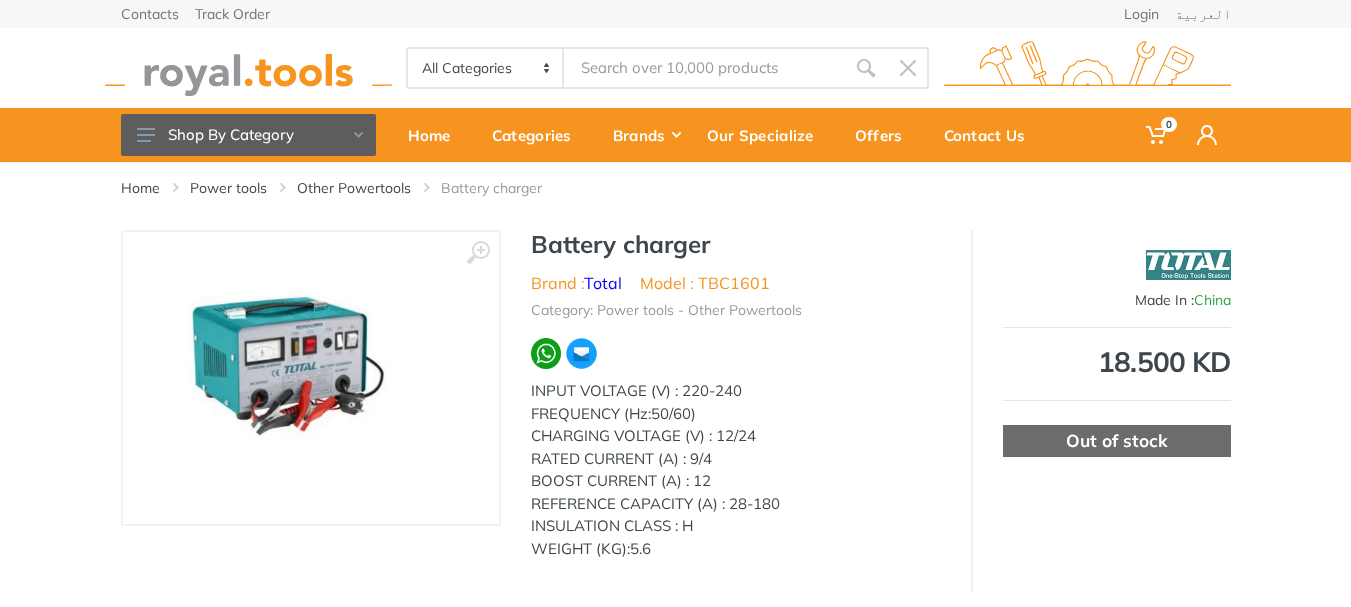 click at bounding box center [248, 68] 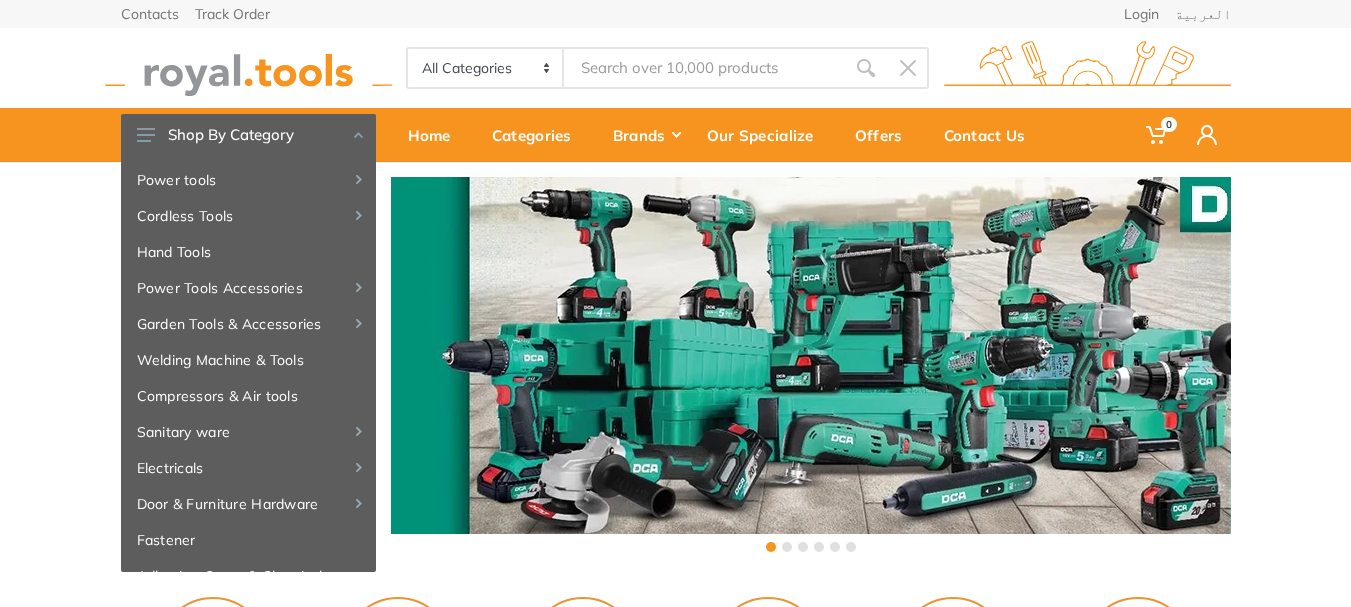 scroll, scrollTop: 0, scrollLeft: 0, axis: both 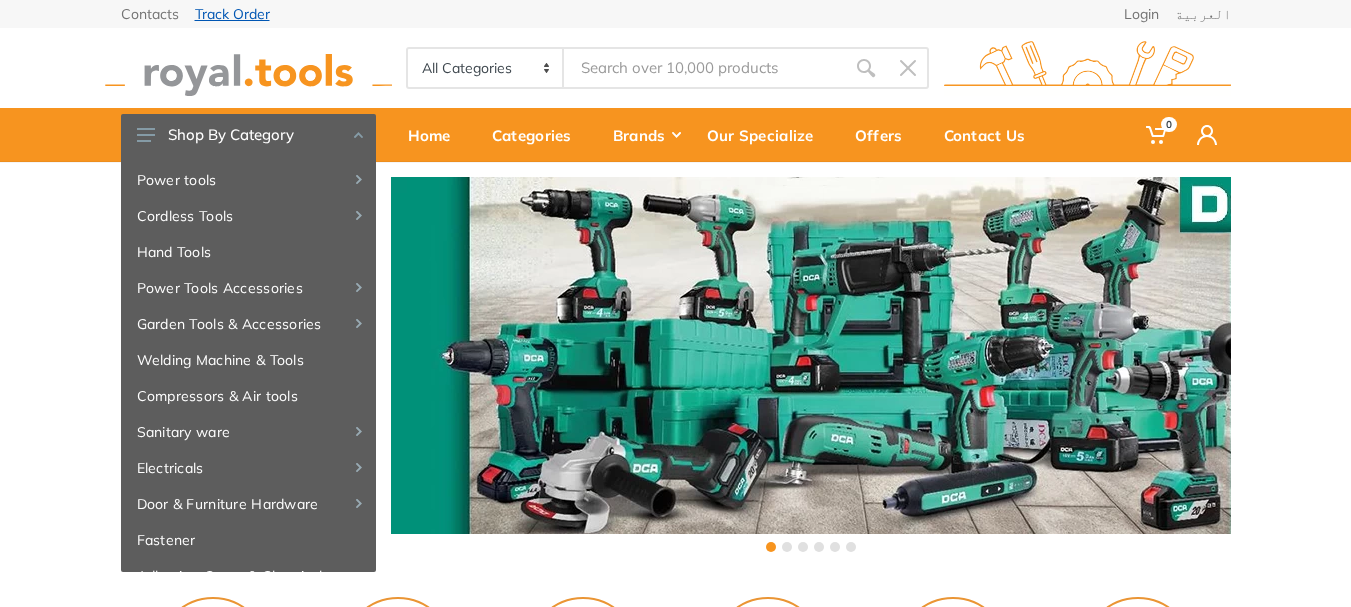 click on "Track Order" at bounding box center (232, 14) 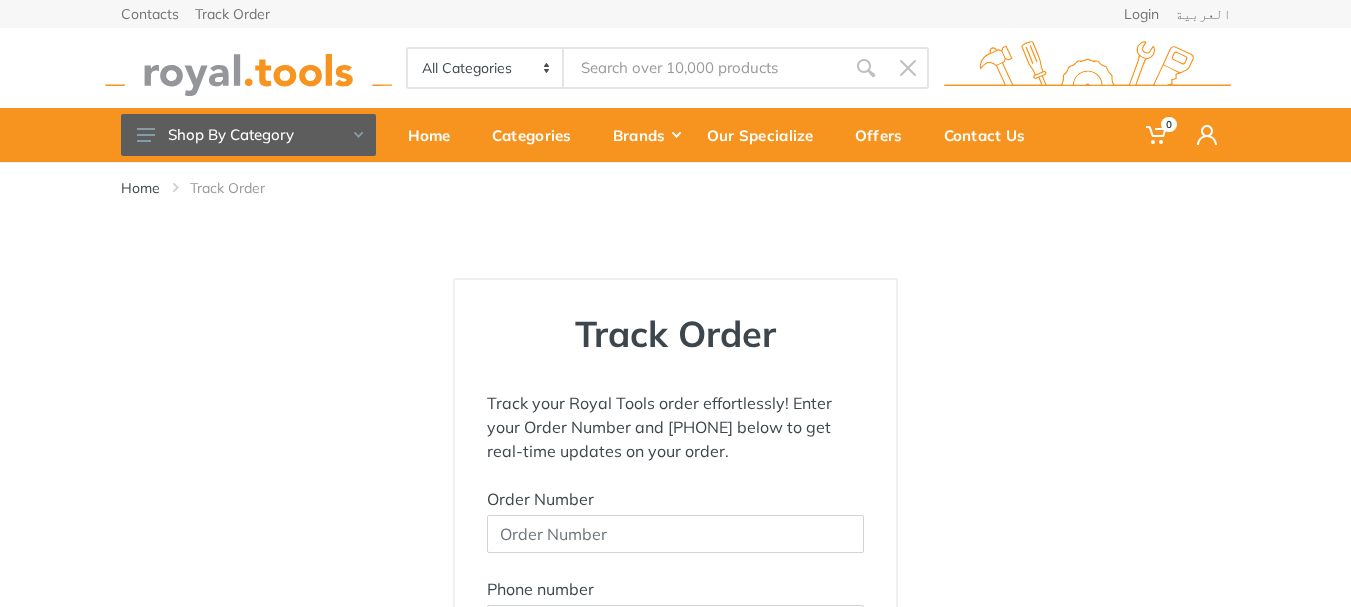 scroll, scrollTop: 0, scrollLeft: 0, axis: both 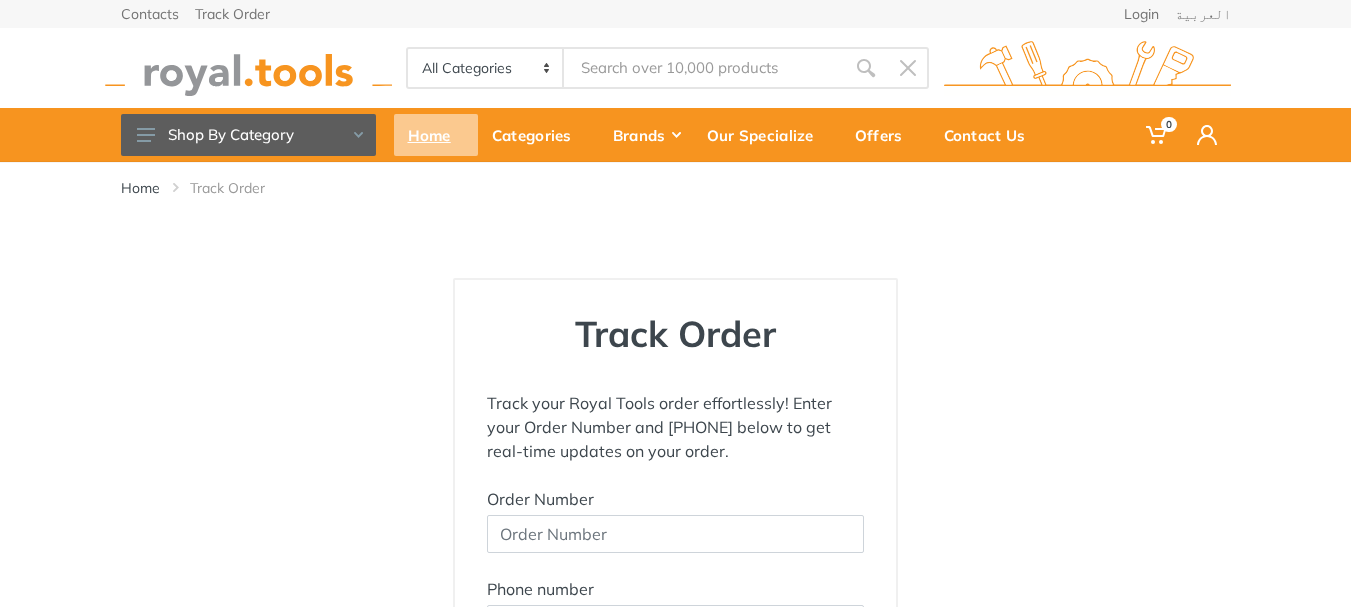 click on "Home" at bounding box center (436, 135) 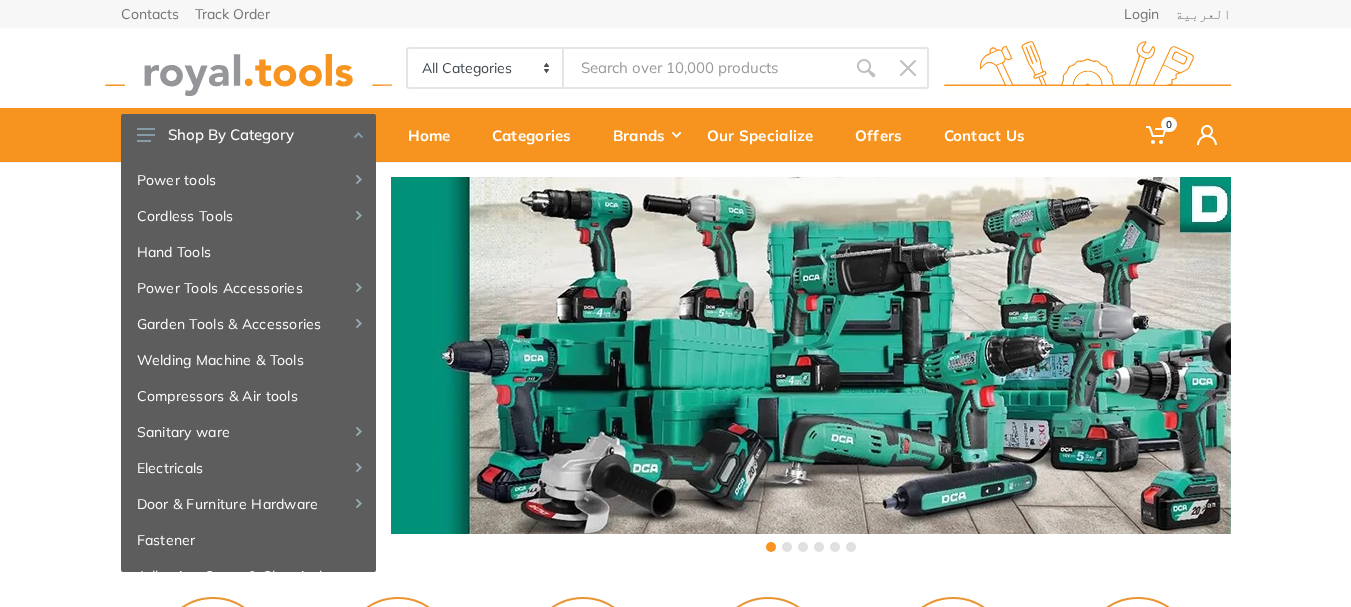 scroll, scrollTop: 0, scrollLeft: 0, axis: both 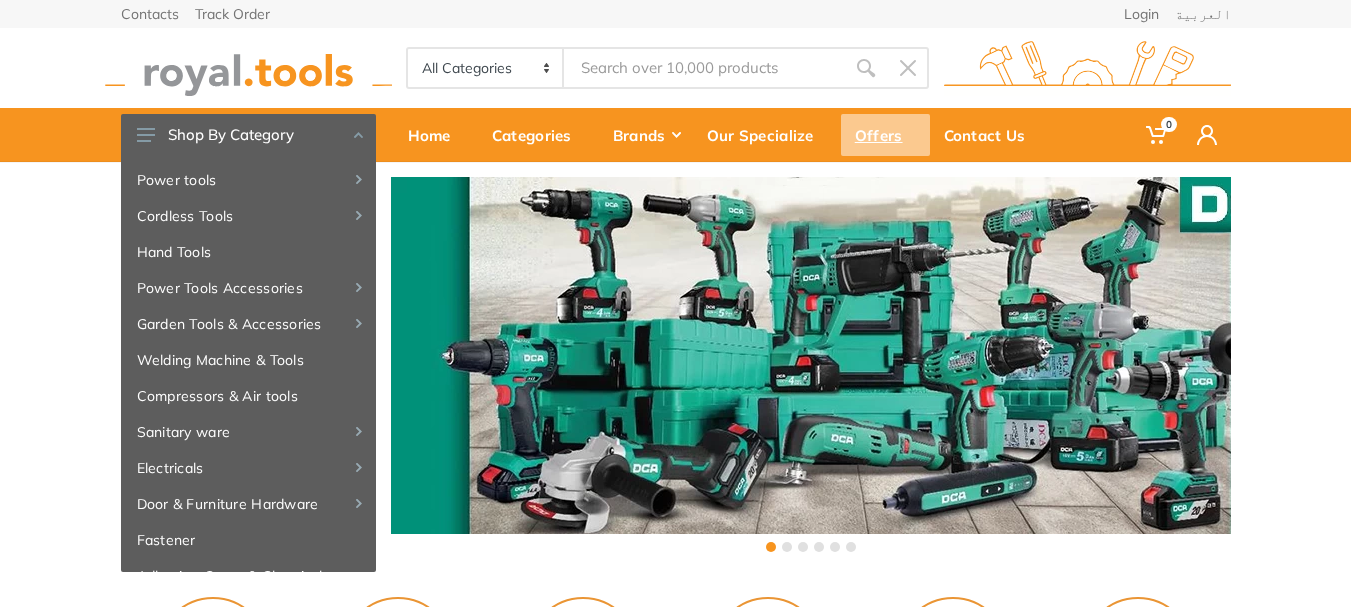 click on "Offers" at bounding box center [885, 135] 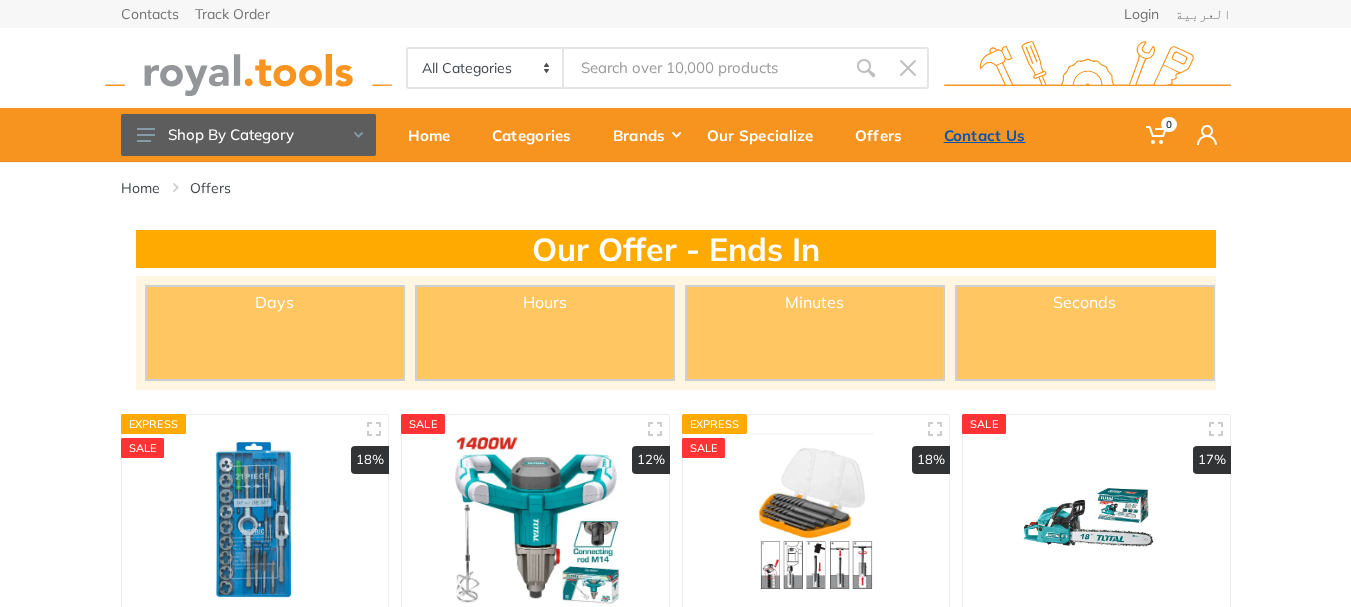 scroll, scrollTop: 0, scrollLeft: 0, axis: both 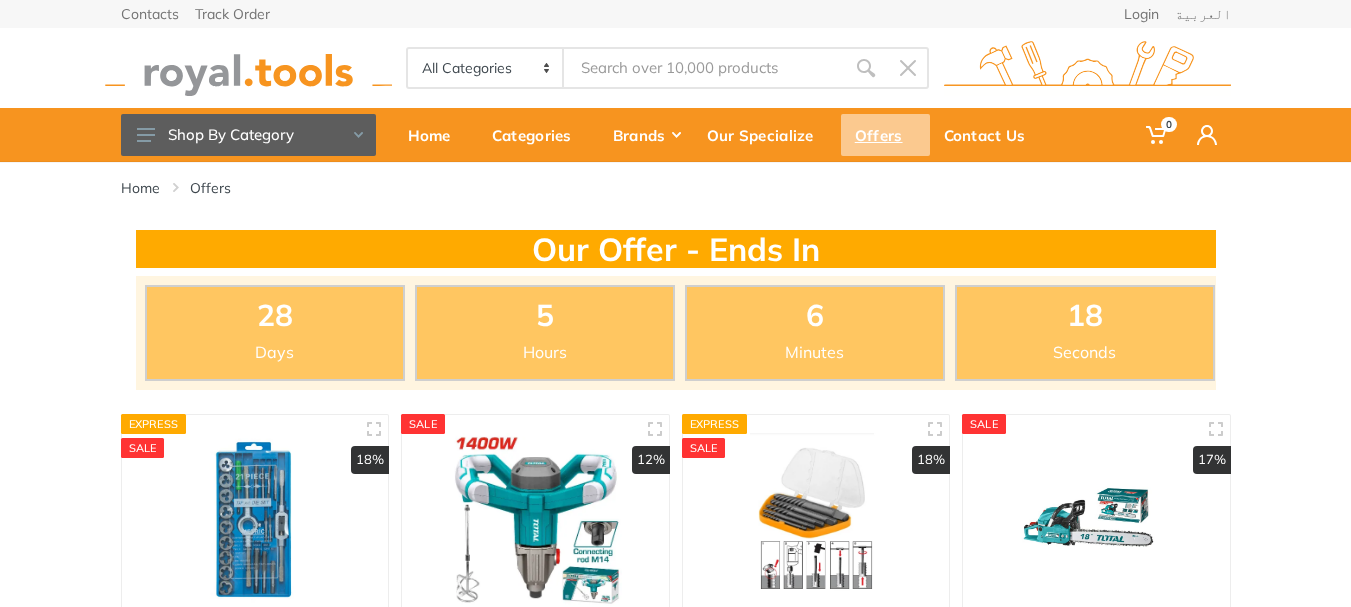 click on "Offers" at bounding box center (885, 135) 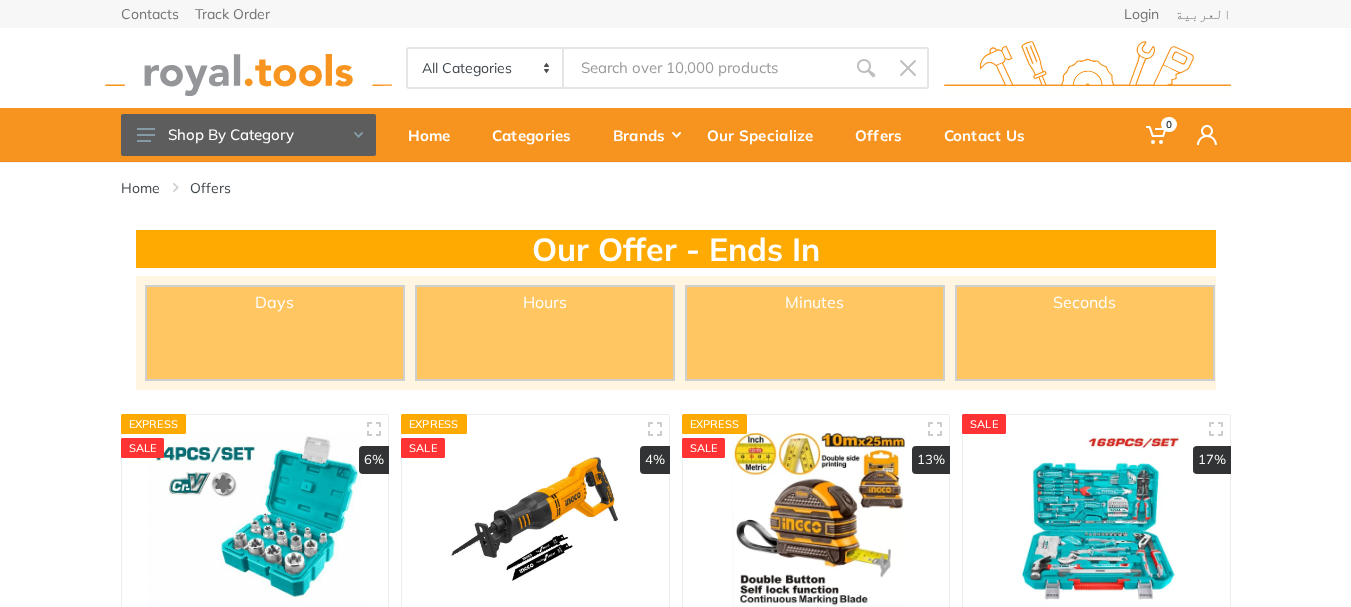 scroll, scrollTop: 109, scrollLeft: 0, axis: vertical 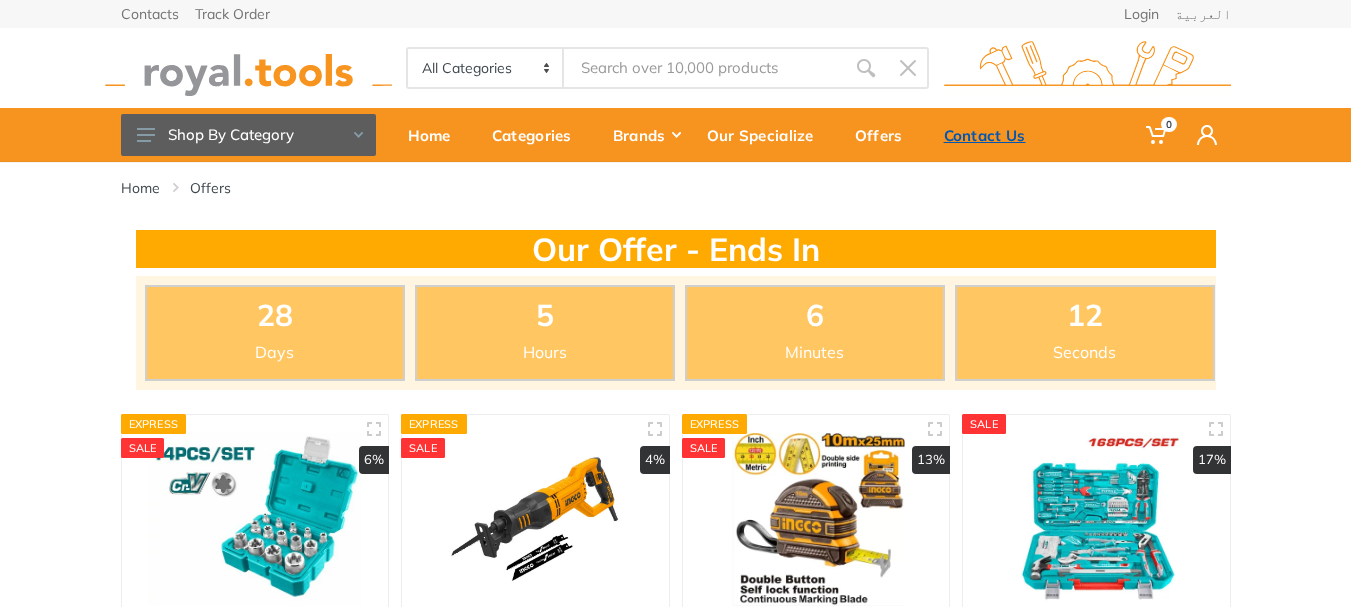 click on "Contact Us" at bounding box center [991, 135] 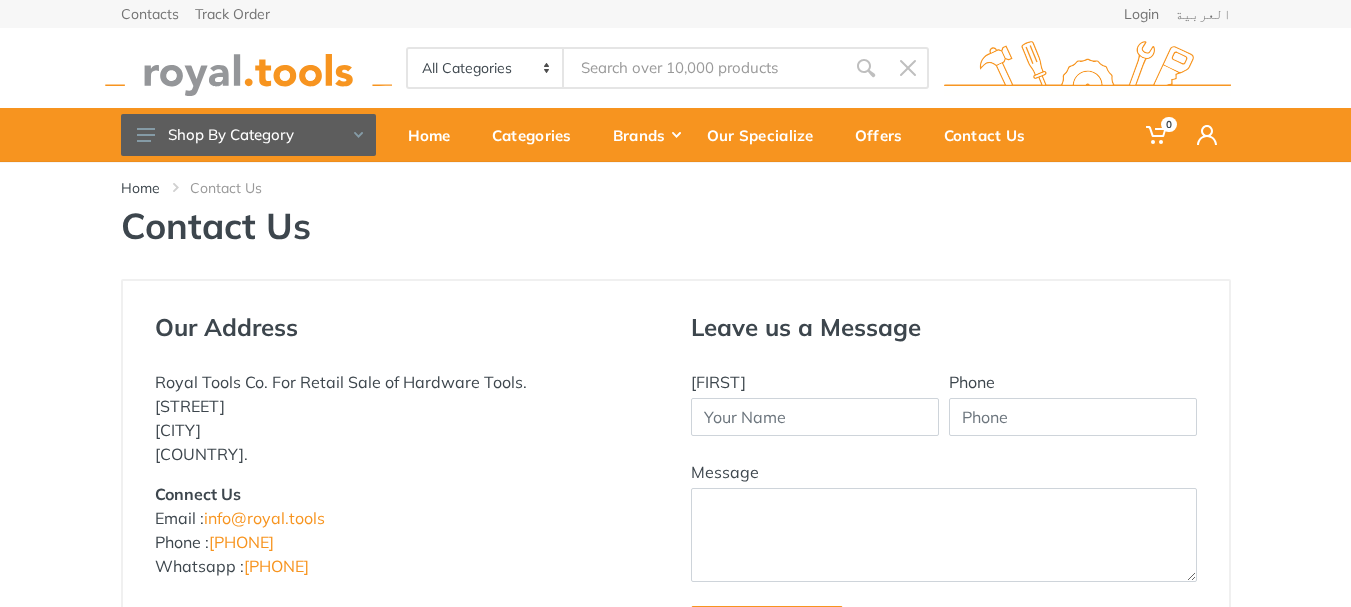 scroll, scrollTop: 0, scrollLeft: 0, axis: both 